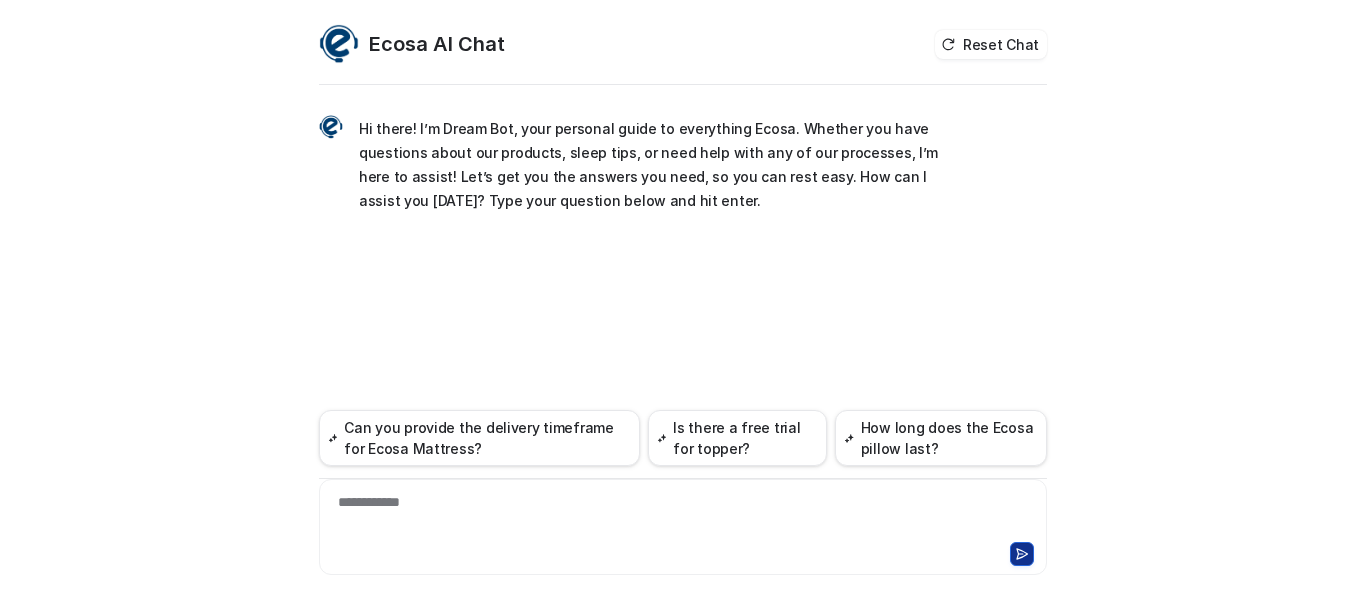scroll, scrollTop: 0, scrollLeft: 0, axis: both 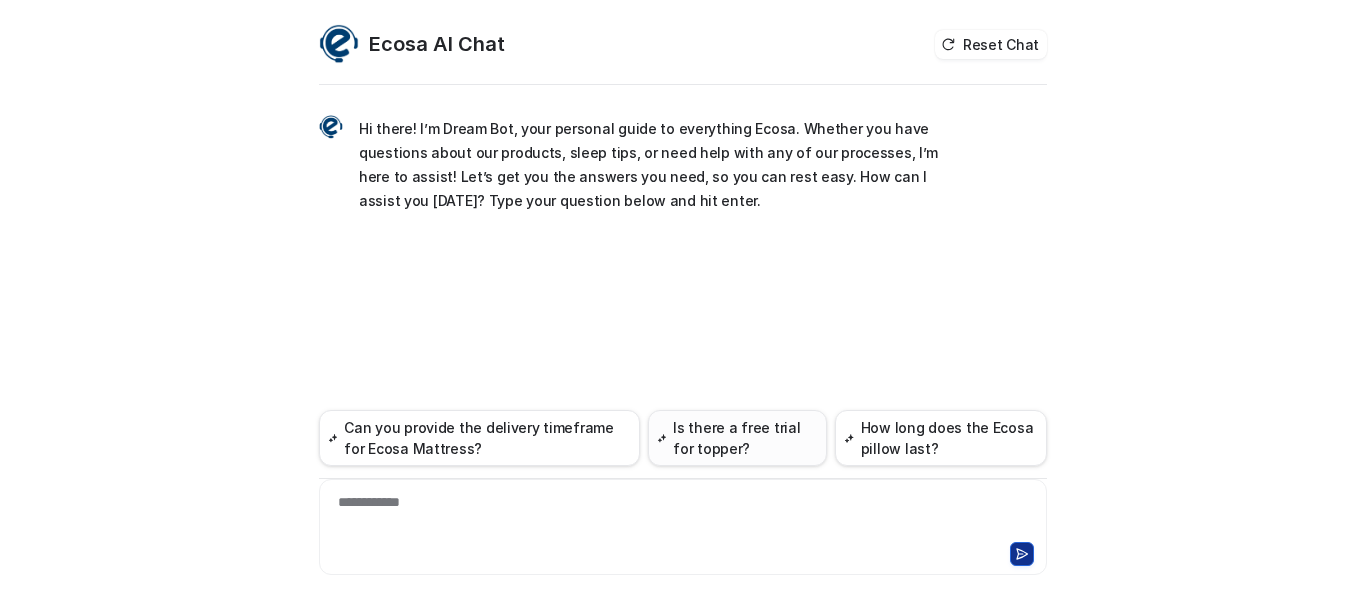 click on "Is there a free trial for topper?" at bounding box center [737, 438] 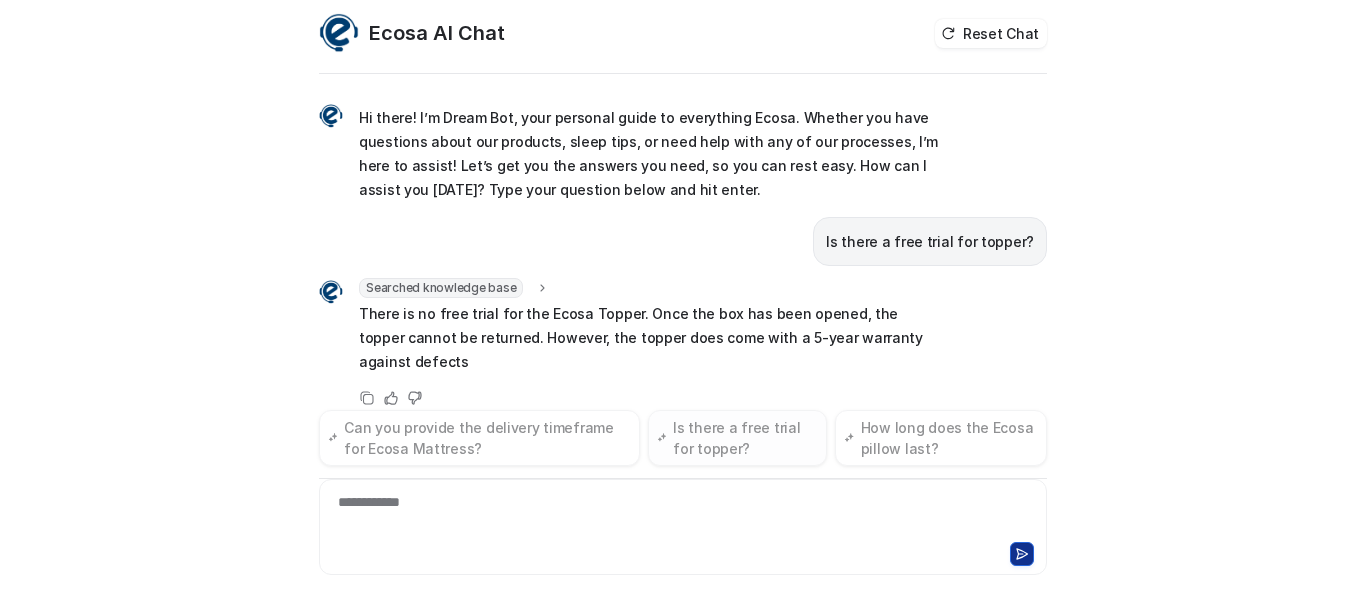 scroll, scrollTop: 35, scrollLeft: 0, axis: vertical 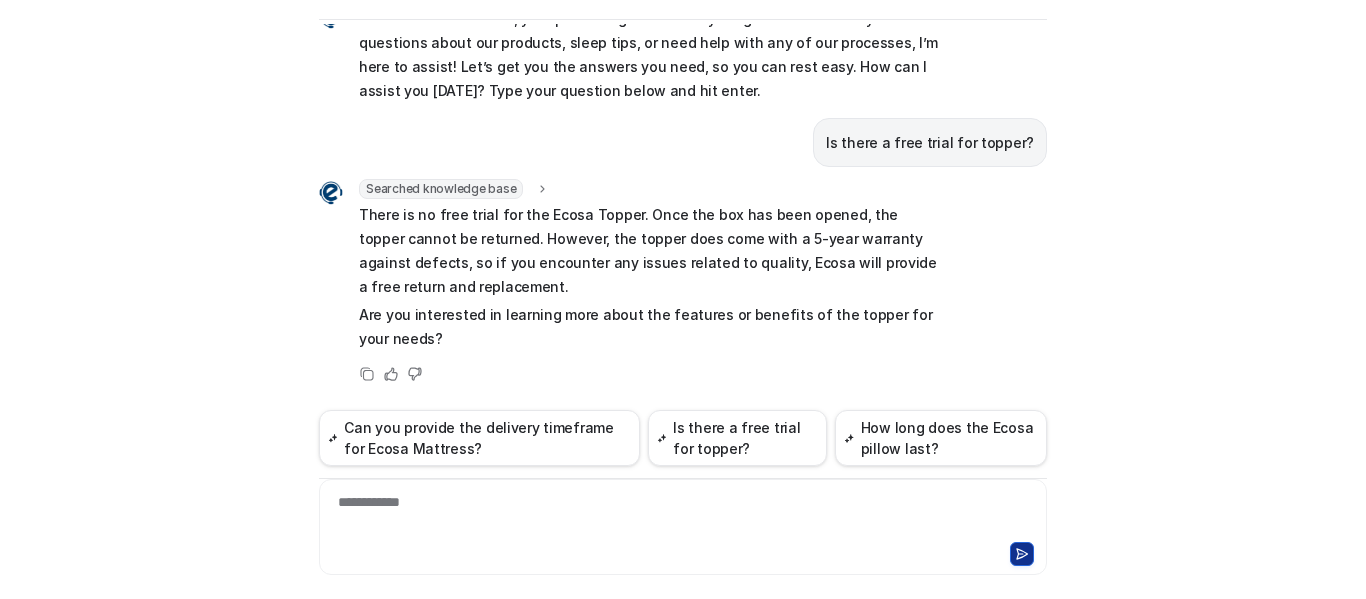 click on "**********" at bounding box center (683, 515) 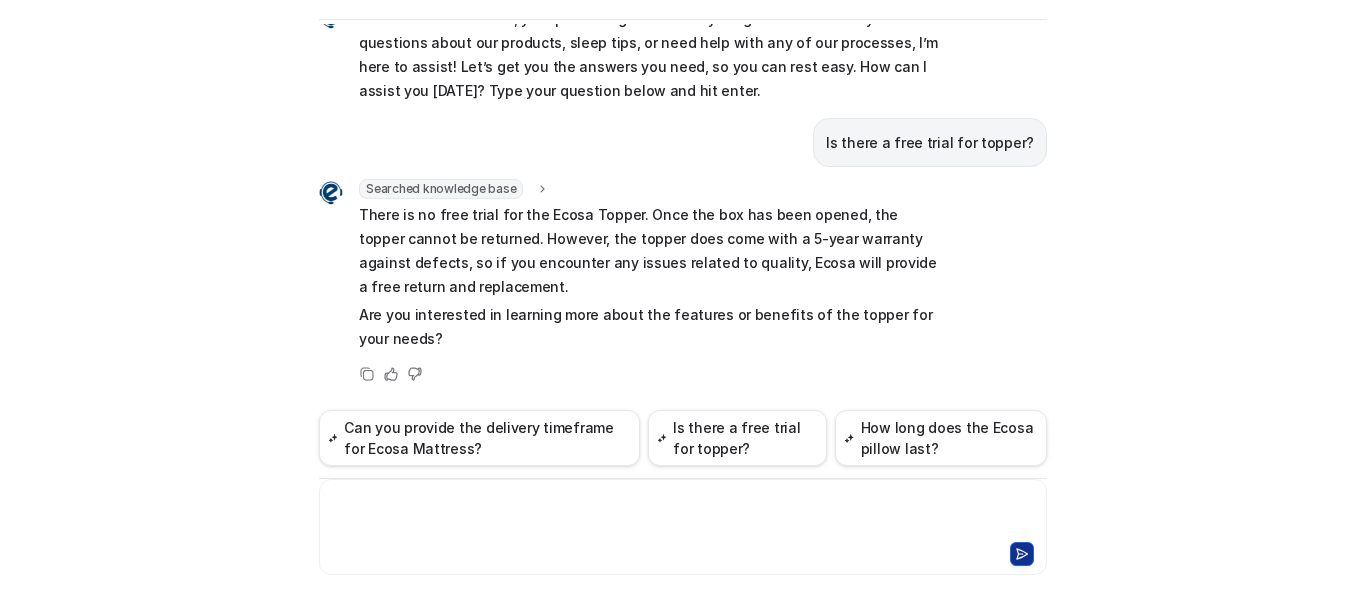 type 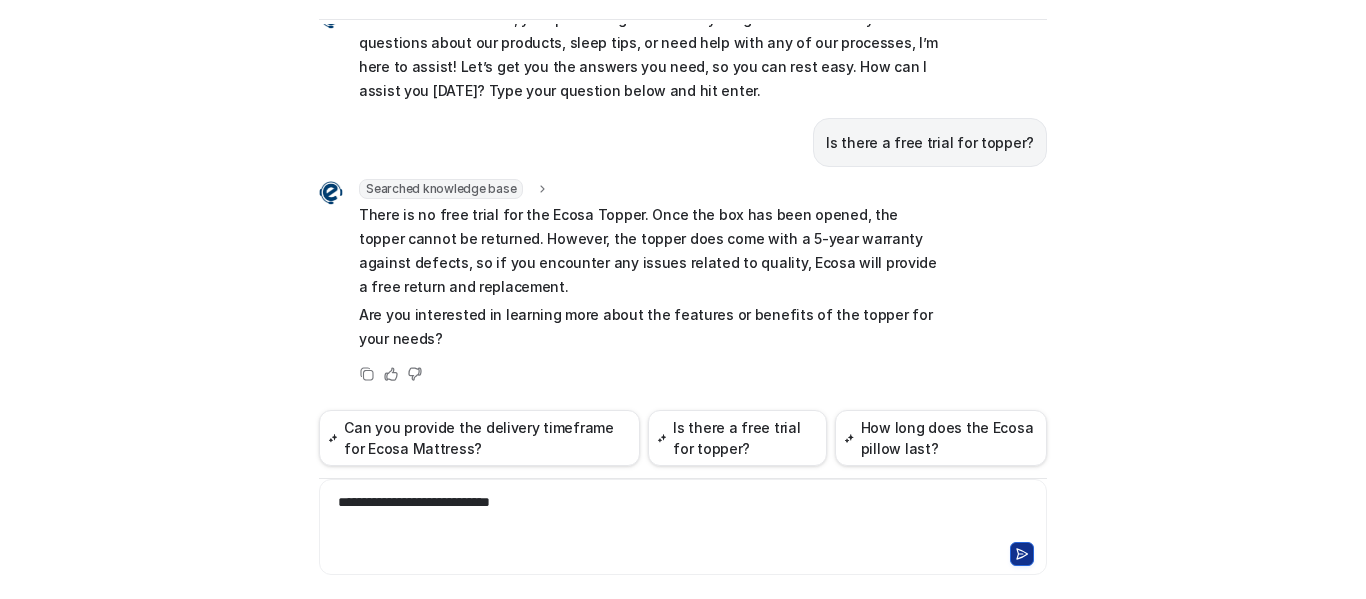 click on "**********" 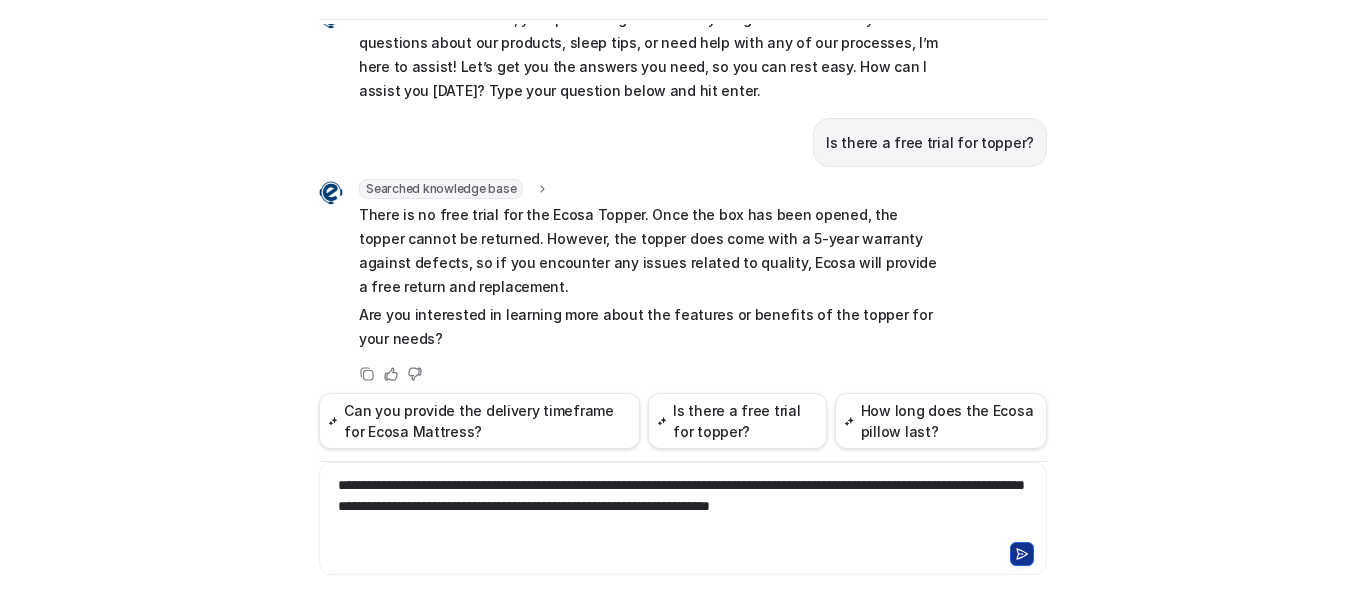 click on "*****" 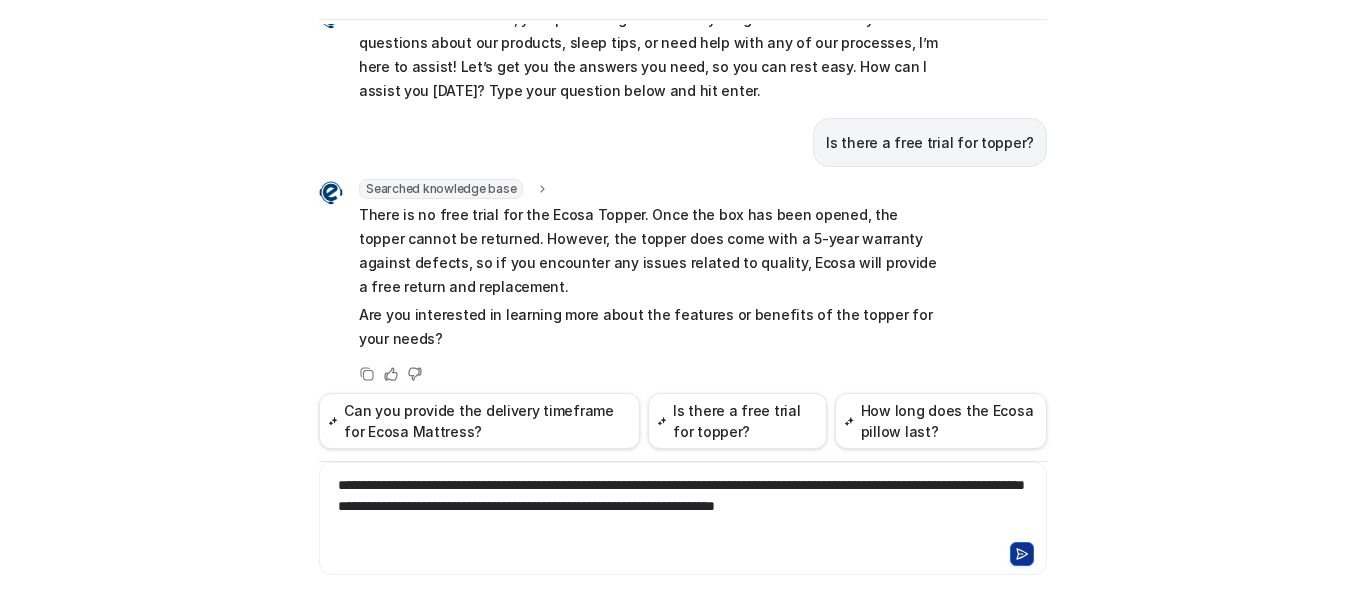 click on "***" 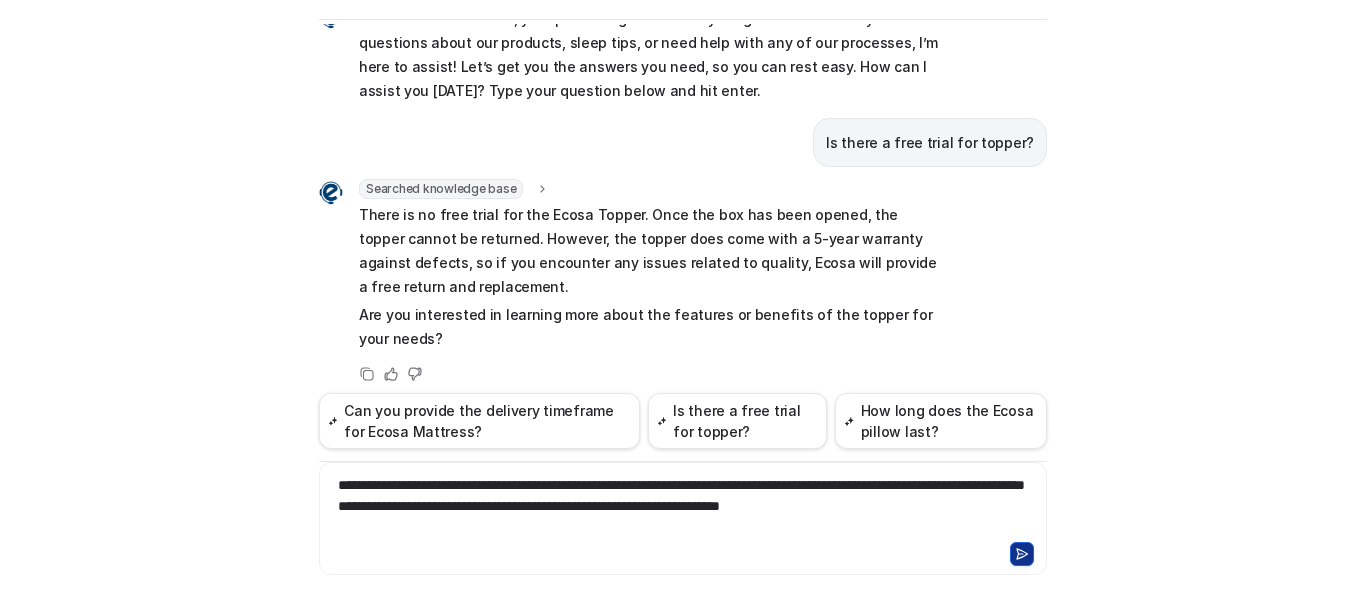 click on "**********" 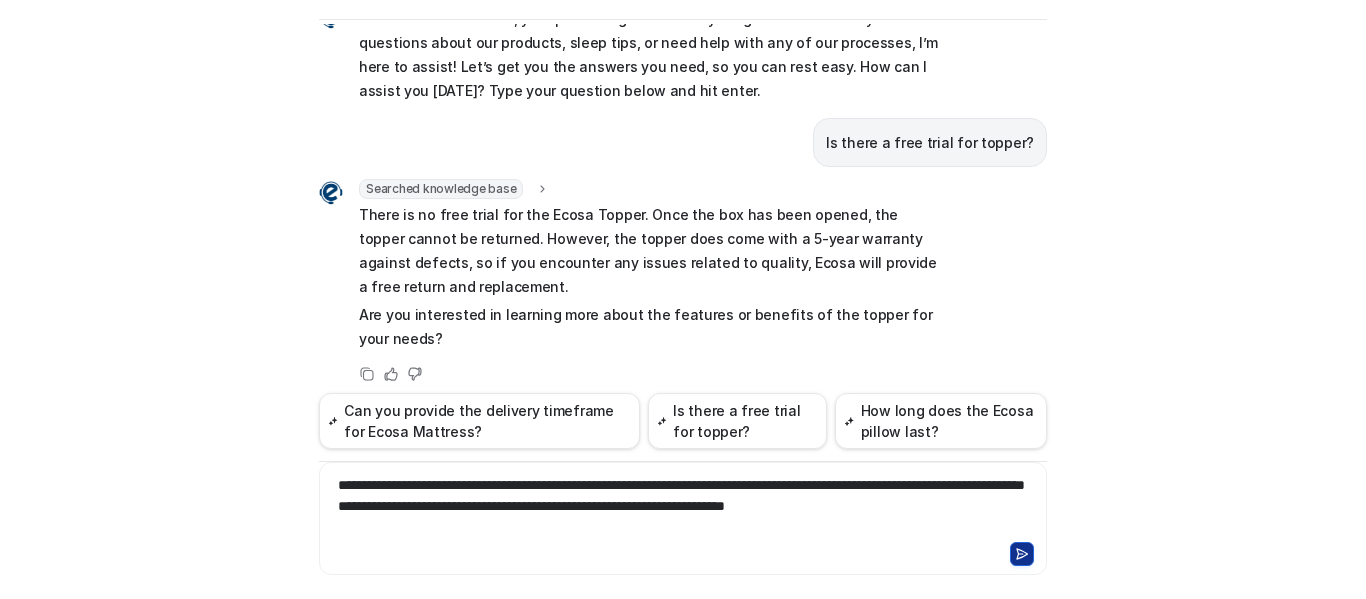 click on "******" 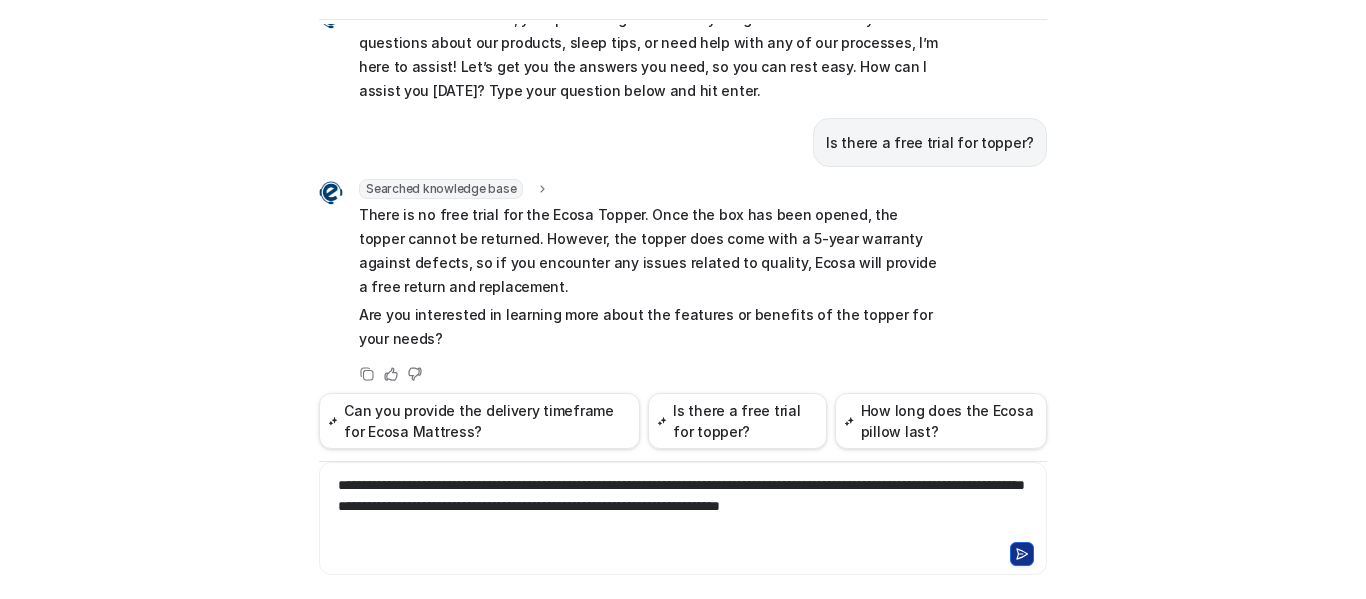 click on "**********" at bounding box center [683, 506] 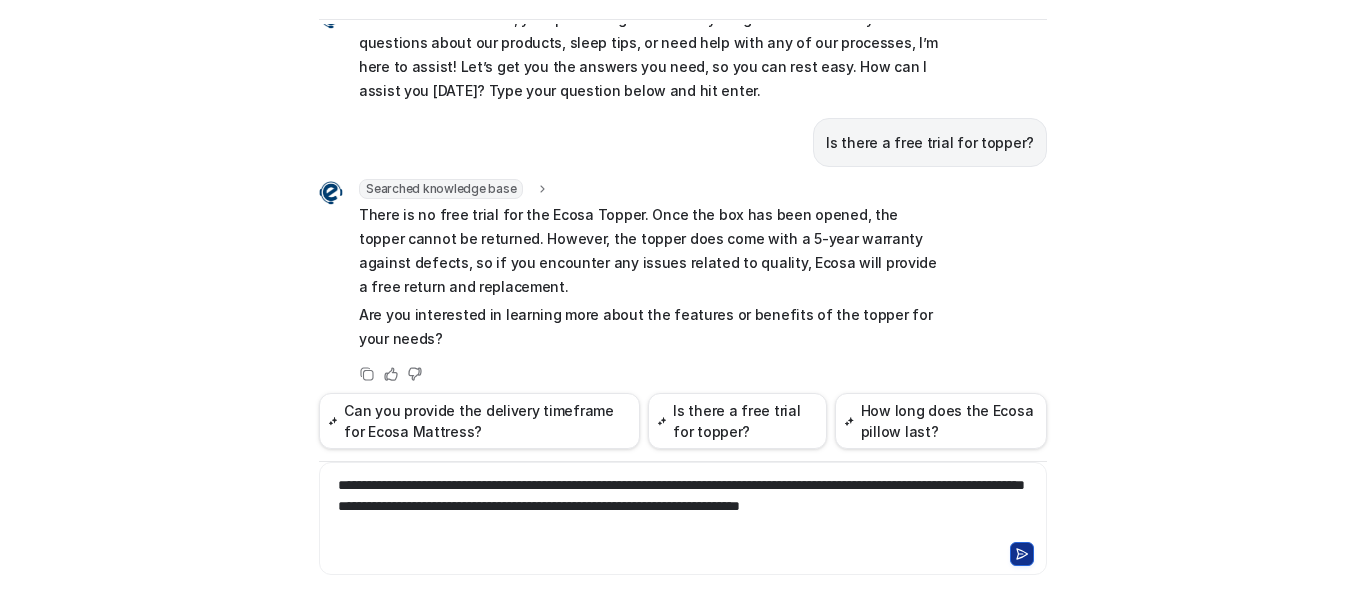 click on "*" 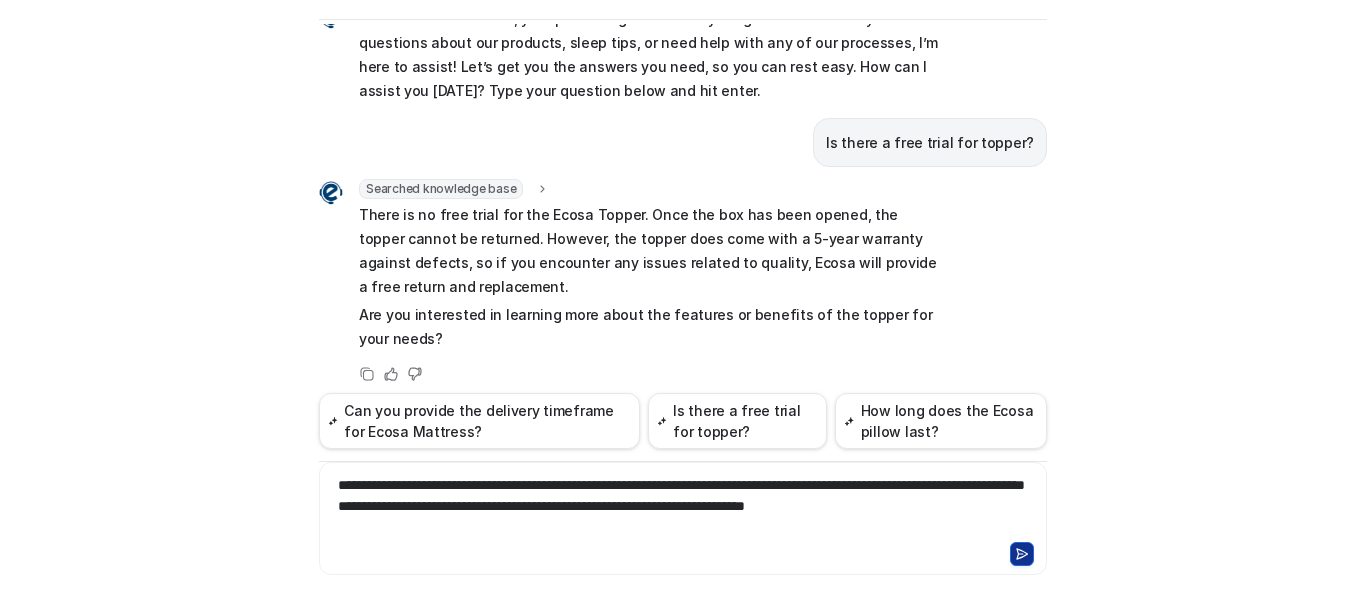 click on "**********" at bounding box center (683, 506) 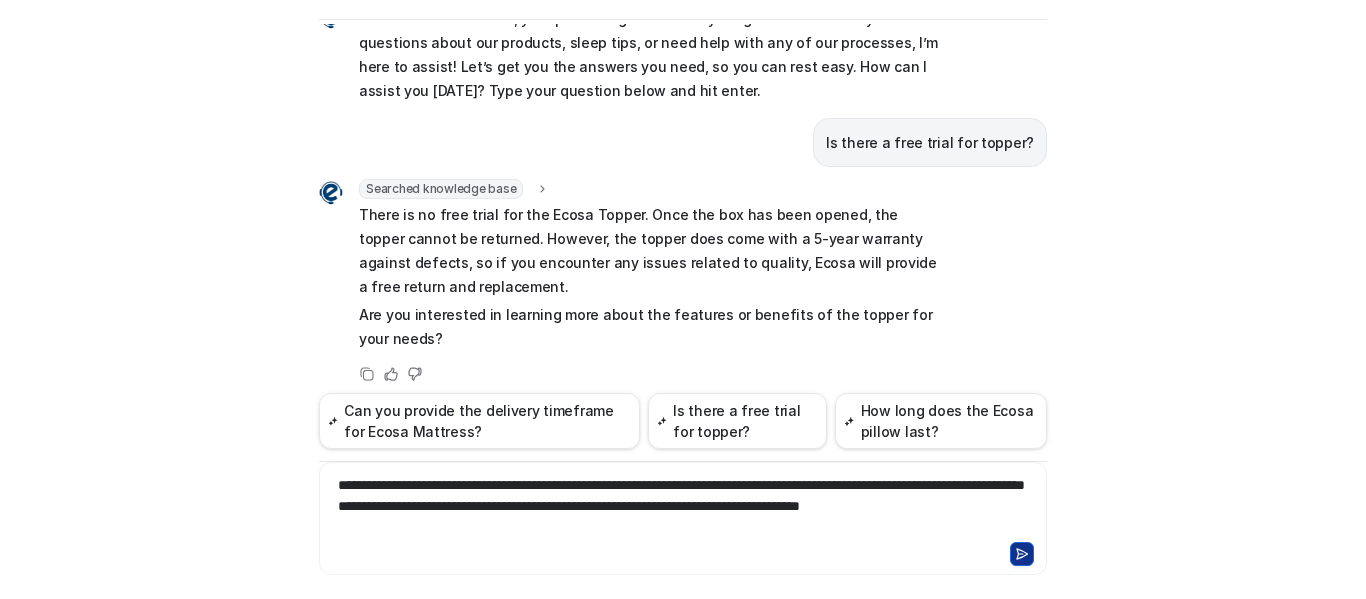 click 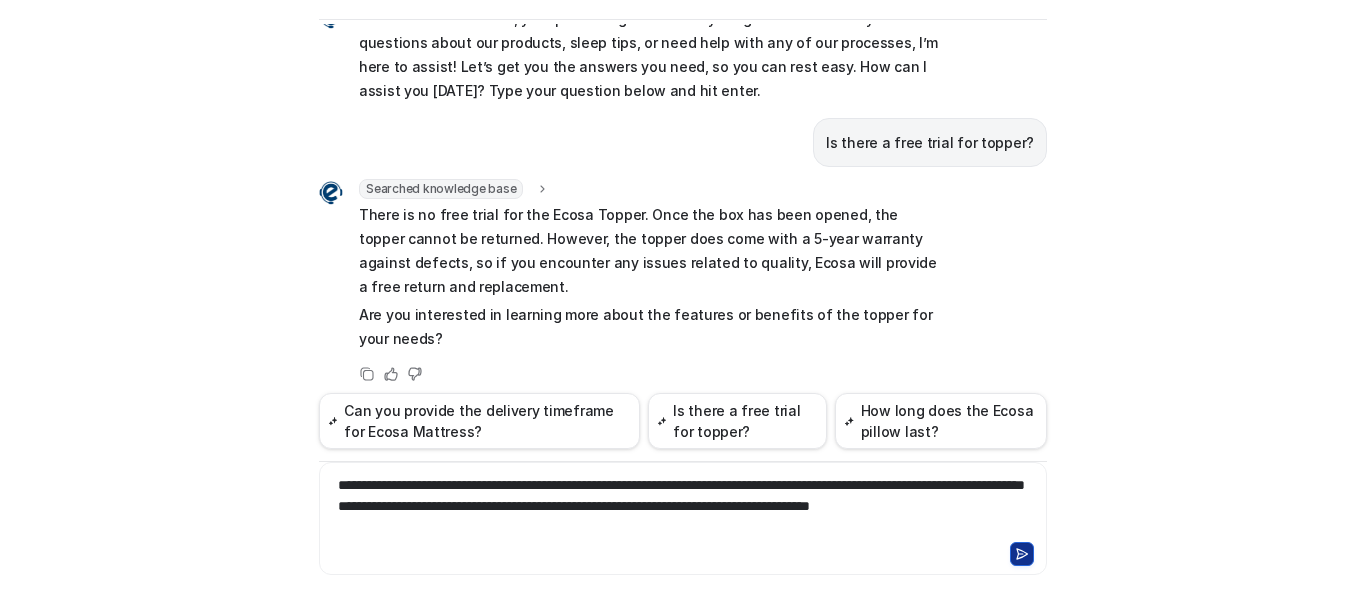 click on "Ecosa AI Chat Reset Chat Hi there! I’m Dream Bot, your personal guide to everything Ecosa. Whether you have questions about our products, sleep tips, or need help with any of our processes, I’m here to assist! Let’s get you the answers you need, so you can rest easy. How can I assist you today? Type your question below and hit enter.
Is there a free trial for topper?
Searched knowledge base search_queries :  "topper free trial" There is no free trial for the Ecosa Topper. Once the box has been opened, the topper cannot be returned. However, the topper does come with a 5-year warranty against defects, so if you encounter any issues related to quality, Ecosa will provide a free return and replacement.
Are you interested in learning more about the features or benefits of the topper for your needs?
Copy Helpful Not helpful Can you provide the delivery timeframe for Ecosa Mattress? Is there a free trial for topper? How long does the Ecosa pillow last?" at bounding box center [683, 299] 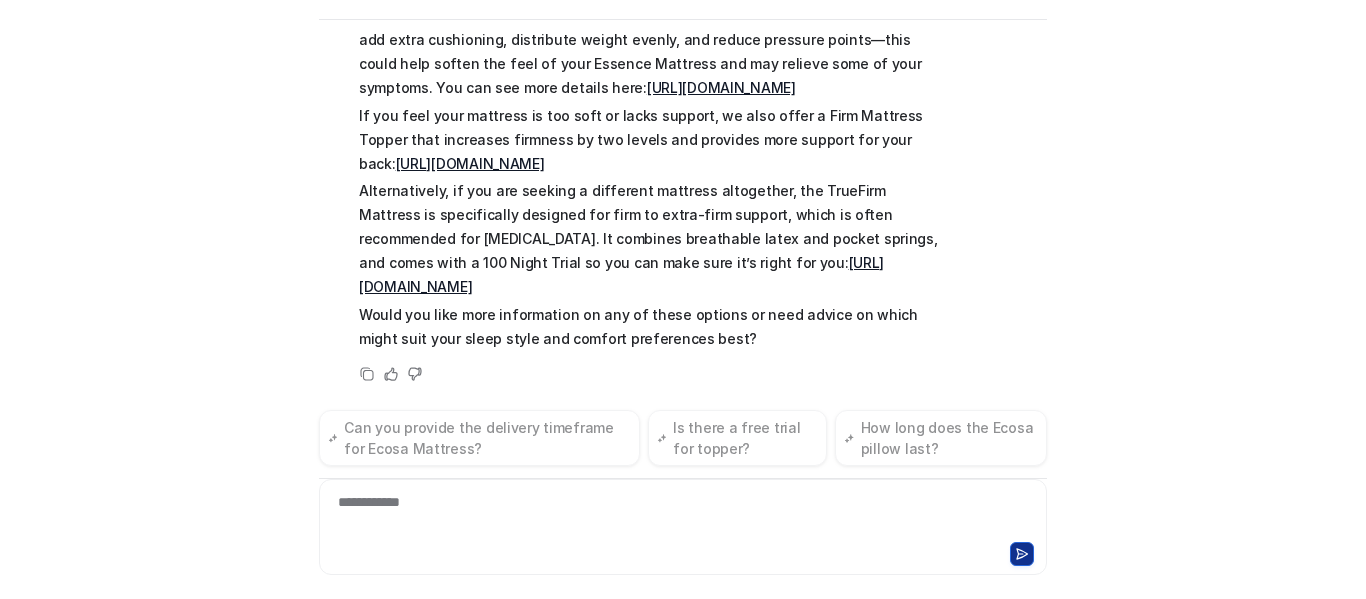 scroll, scrollTop: 644, scrollLeft: 0, axis: vertical 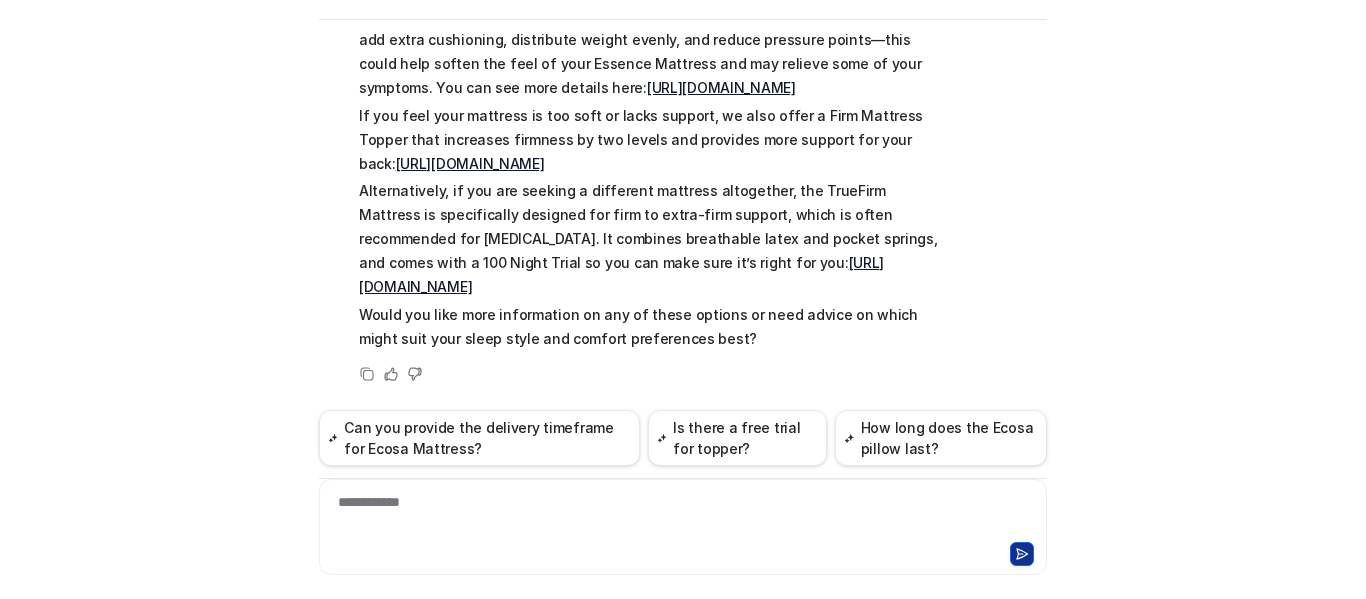 click on "https://www.ecosa.com.au/truefirm-mattress-queen" at bounding box center [621, 274] 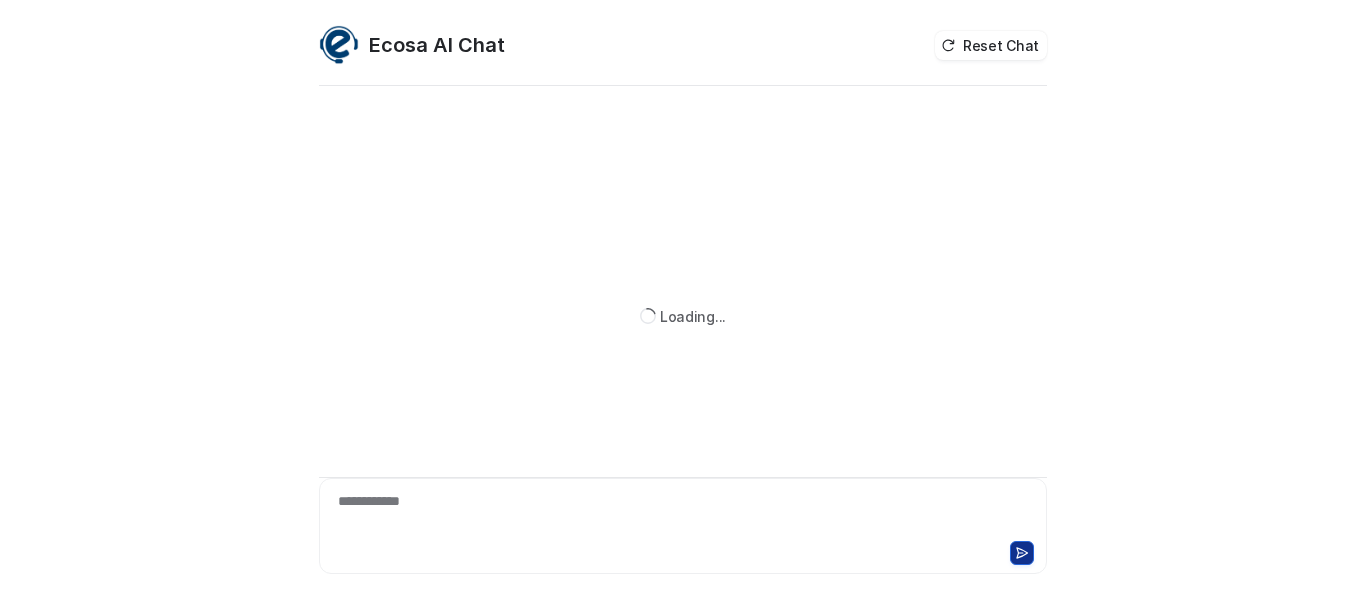 scroll, scrollTop: 0, scrollLeft: 0, axis: both 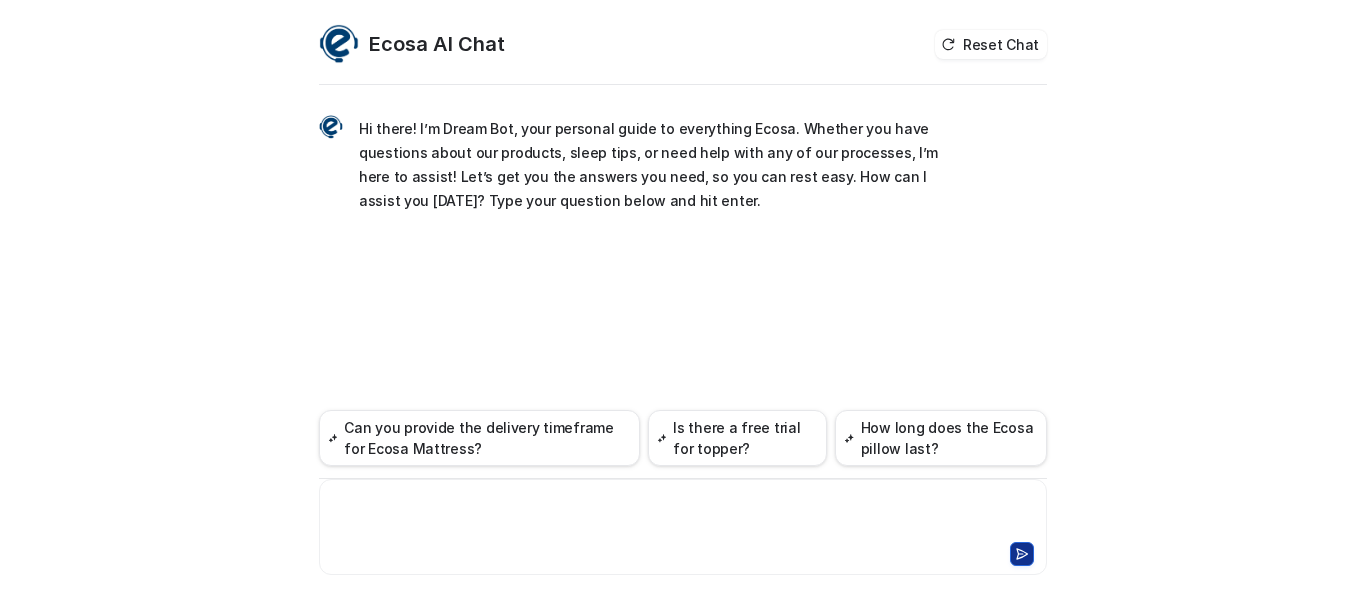 click at bounding box center [683, 515] 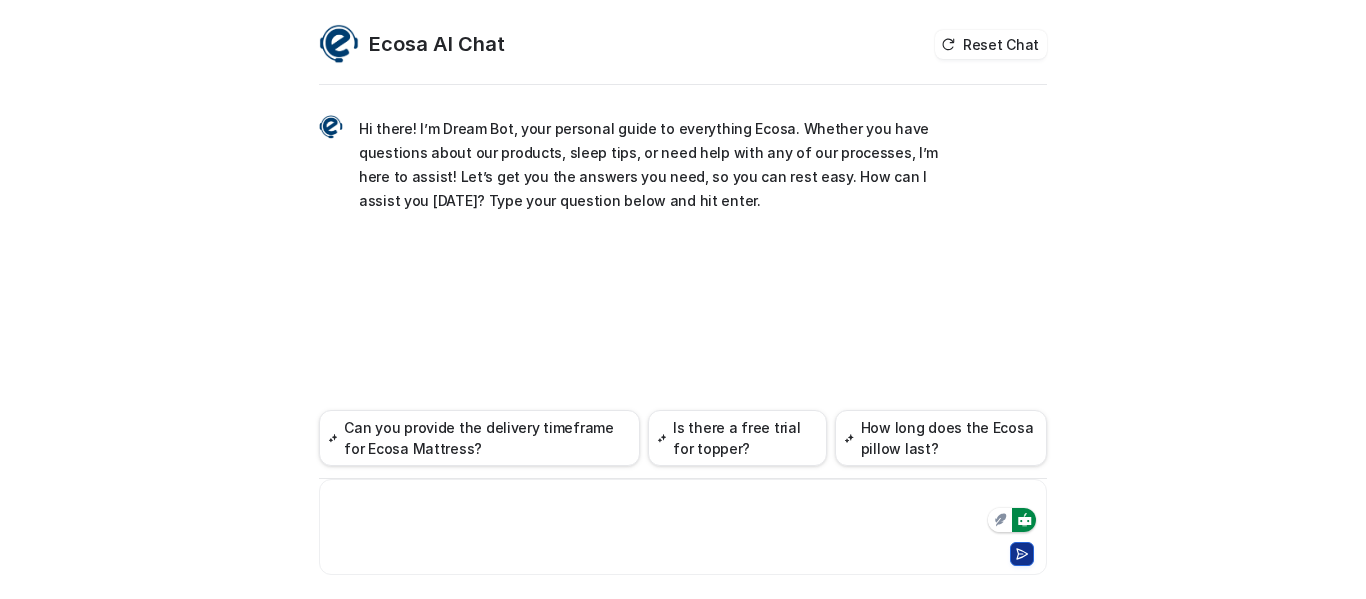 type 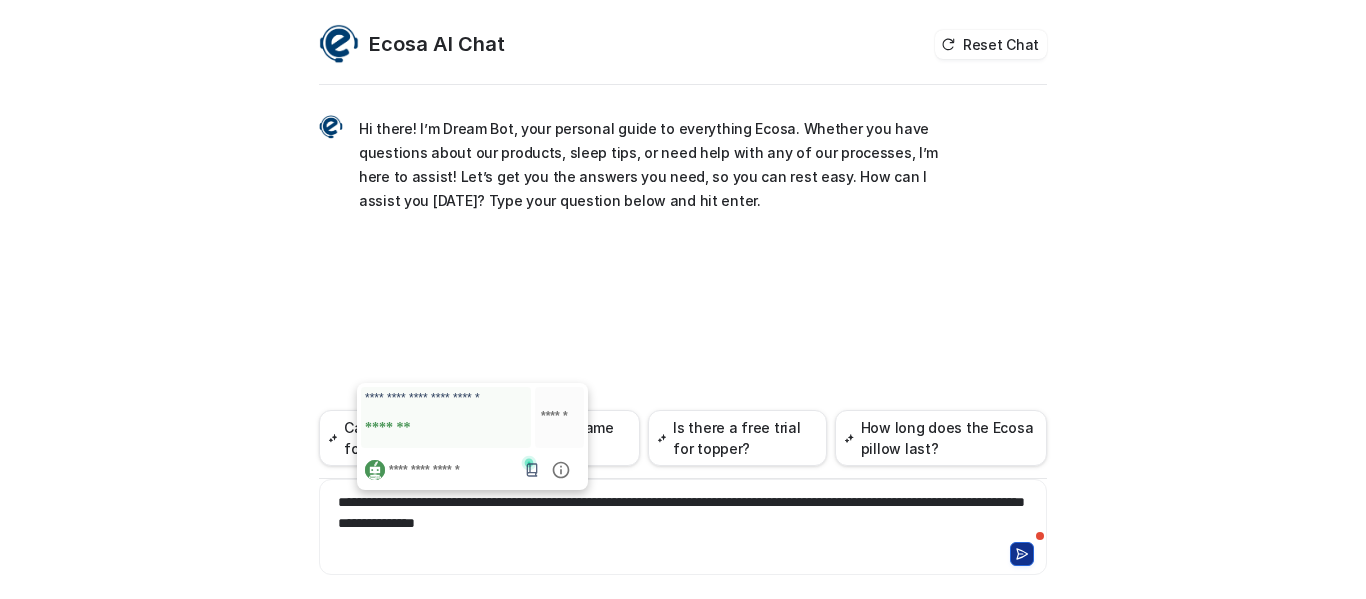 click on "*******" 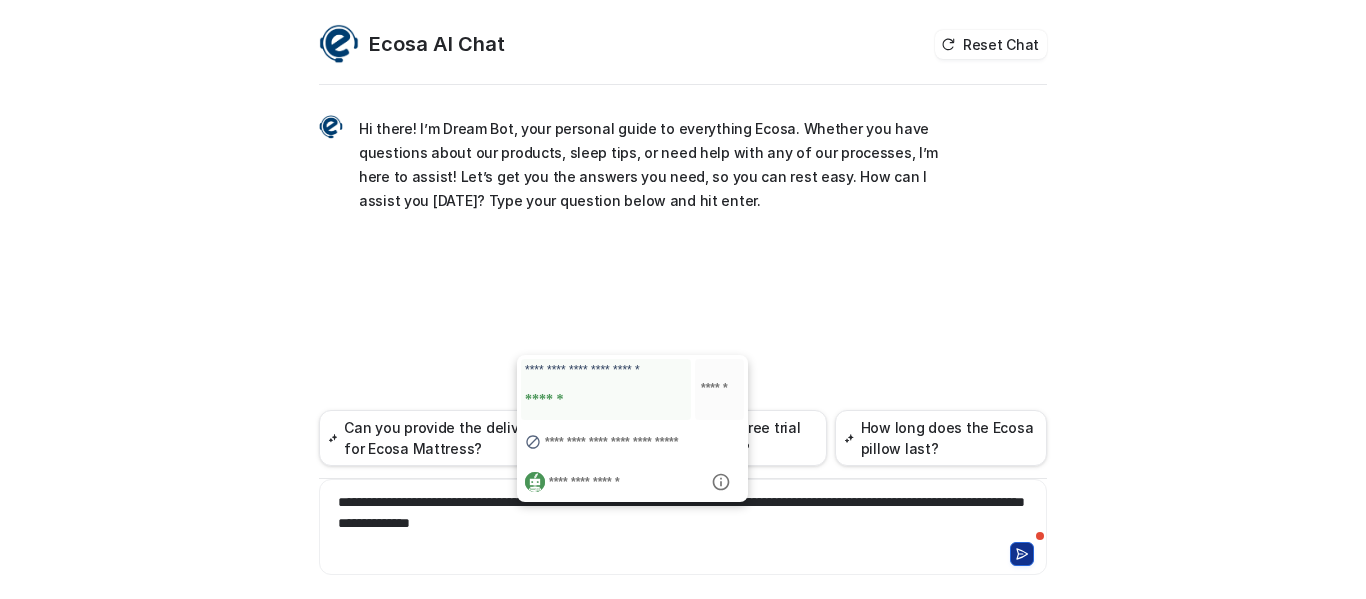 click on "******" 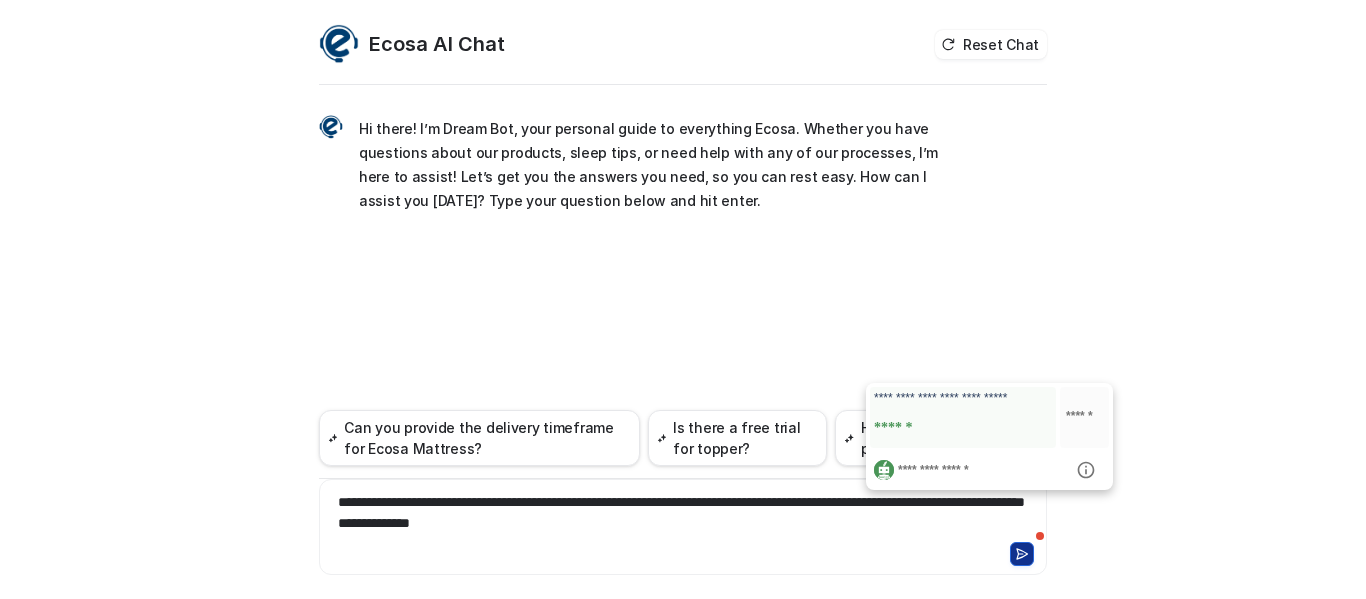 click on "******" 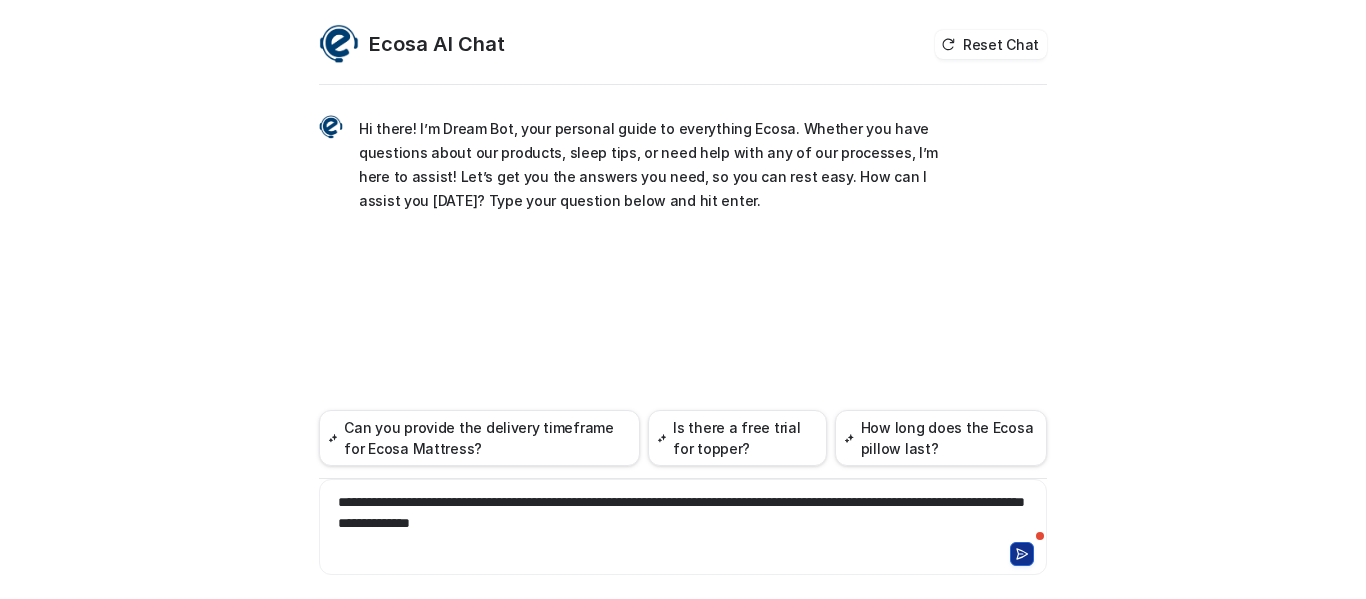 click on "**********" at bounding box center (683, 515) 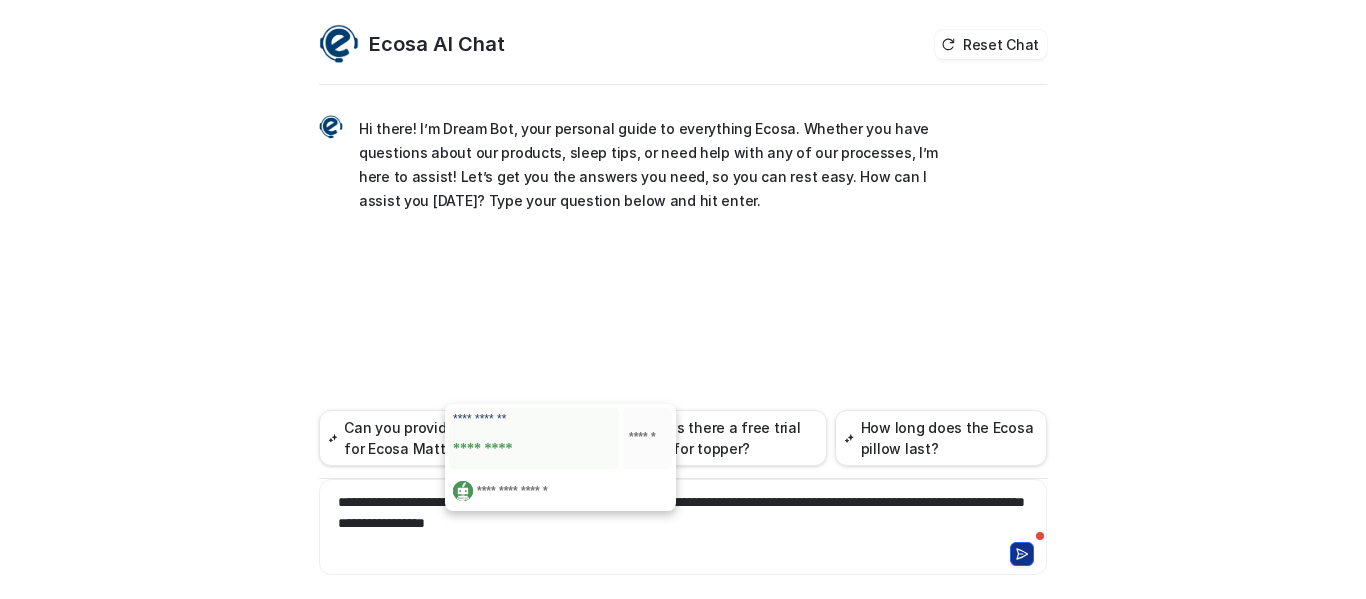 click on "*********" 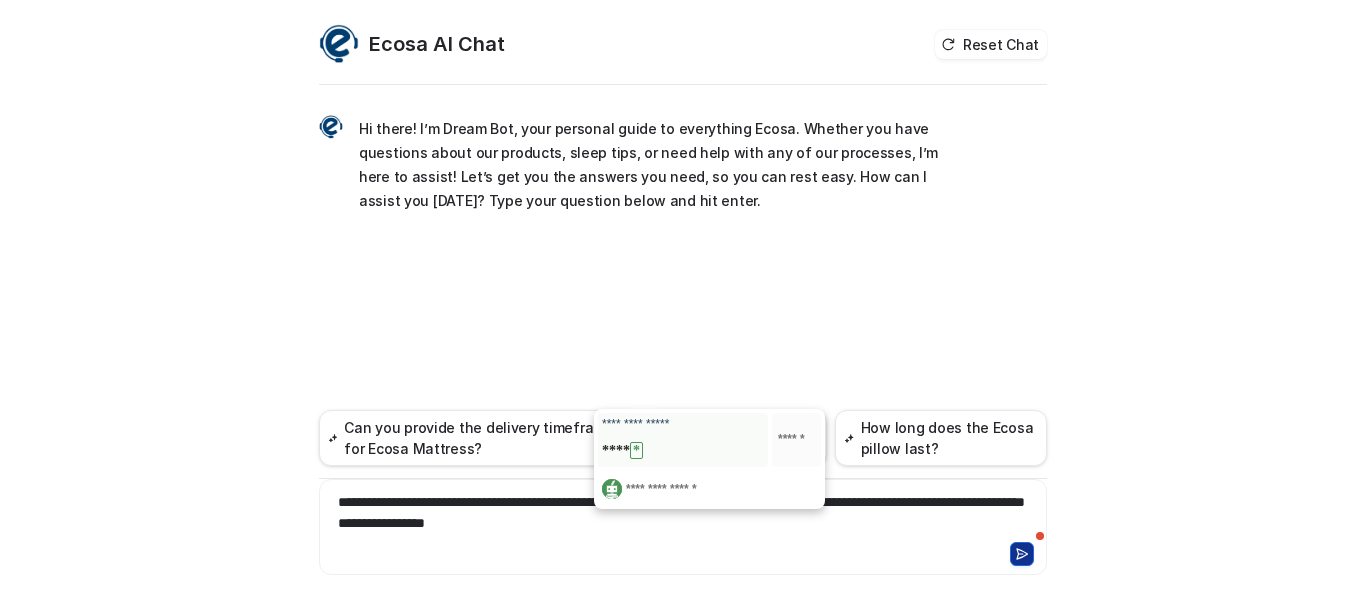 click on "****" 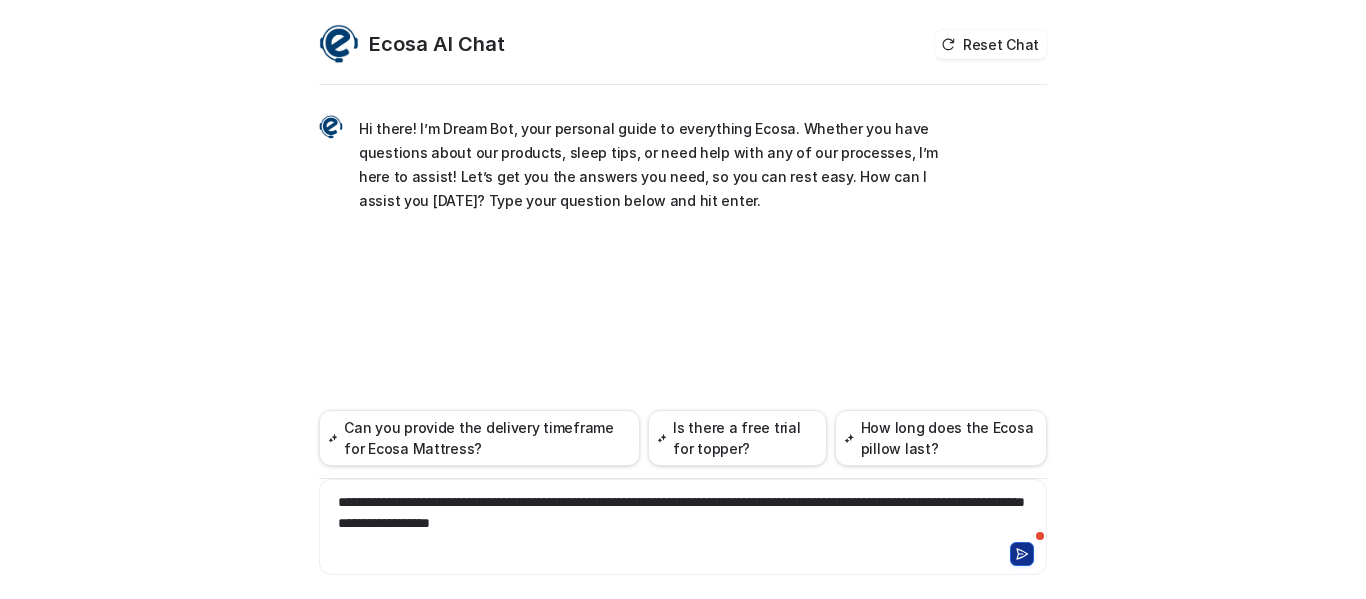 click 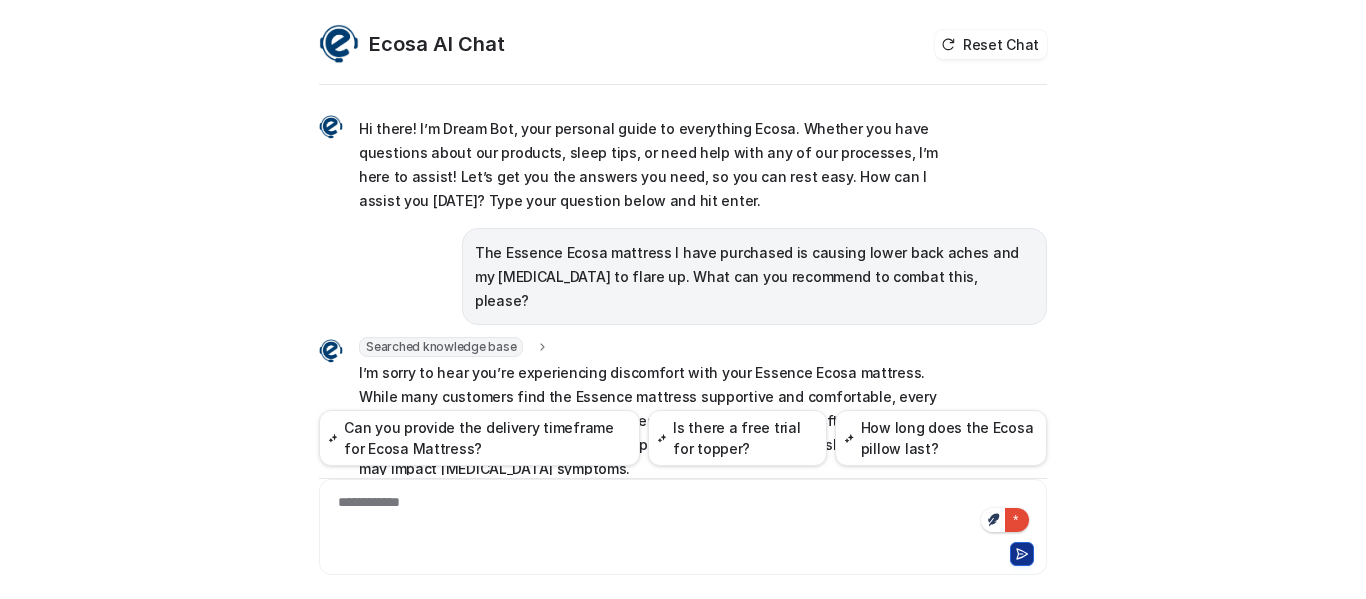scroll, scrollTop: 65, scrollLeft: 0, axis: vertical 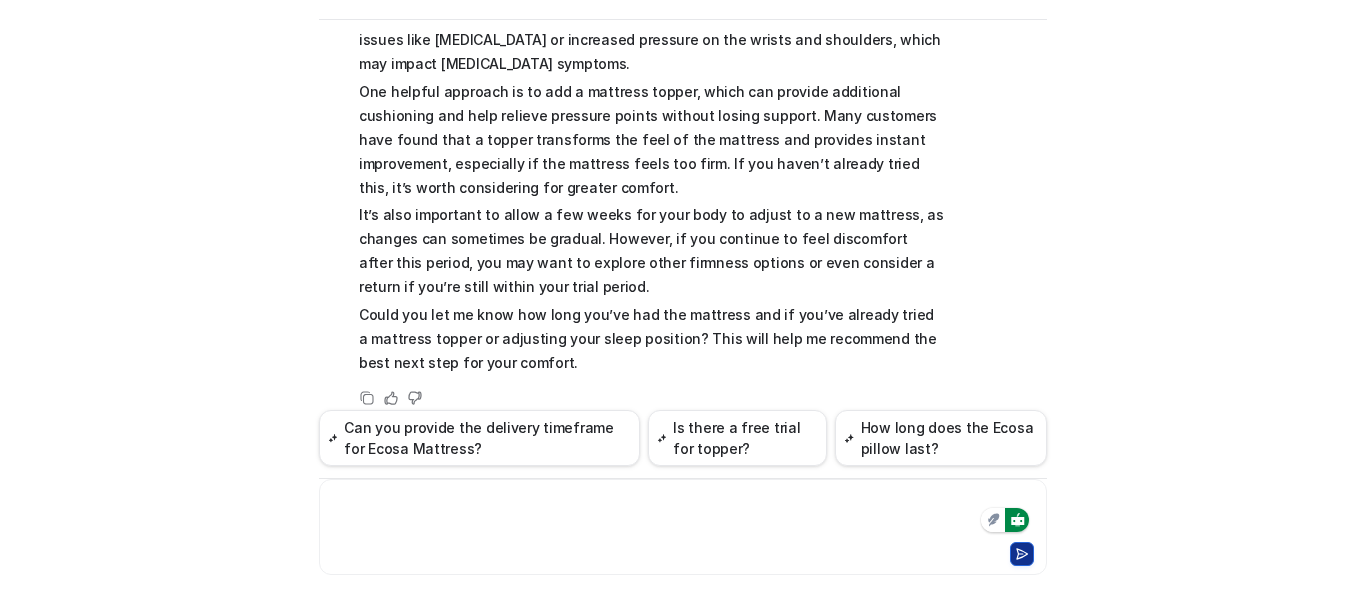 click at bounding box center (683, 515) 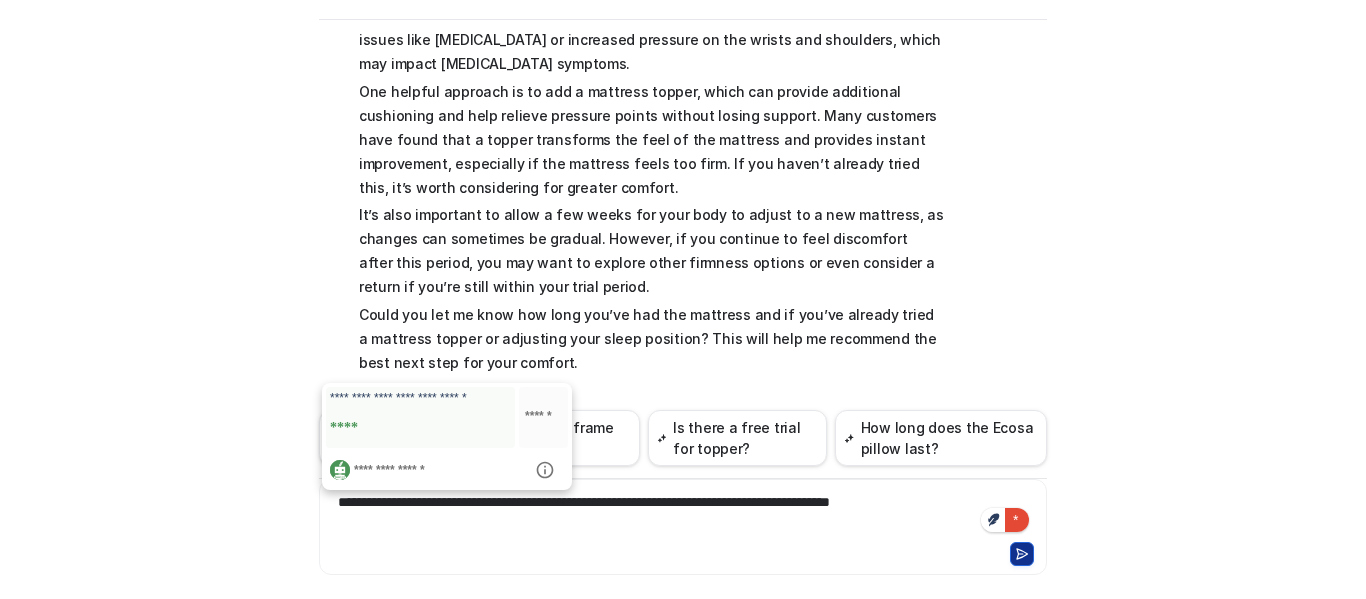 click on "****" 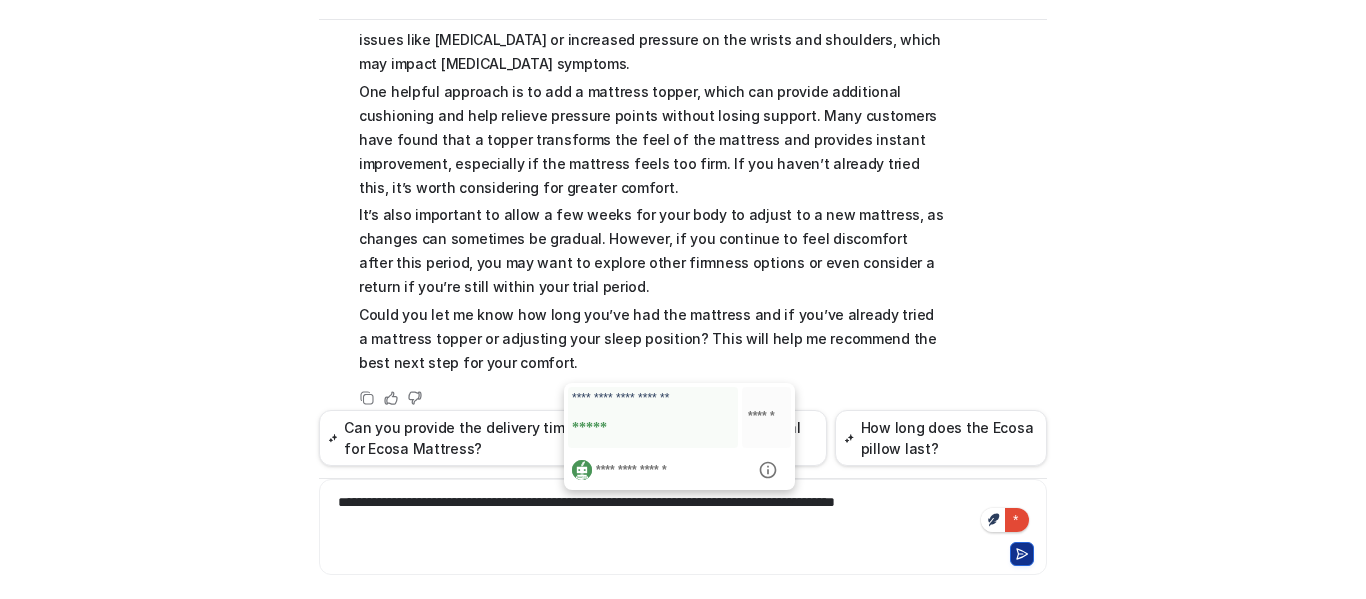 click on "*****" 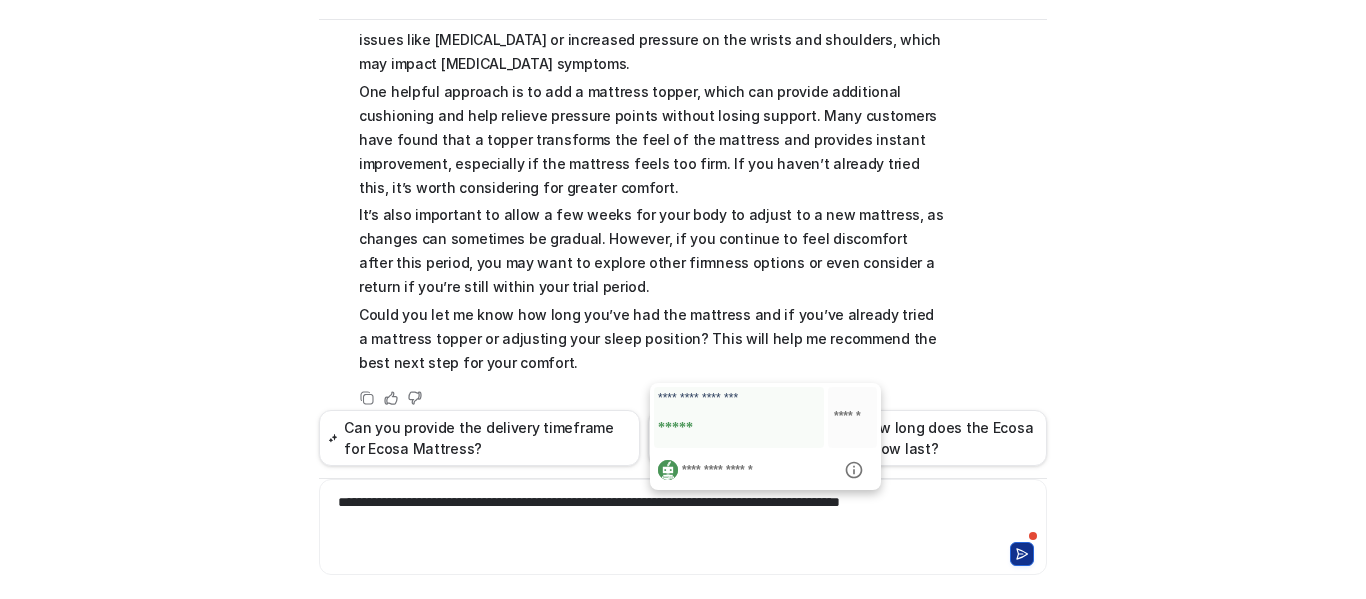 click on "*****" 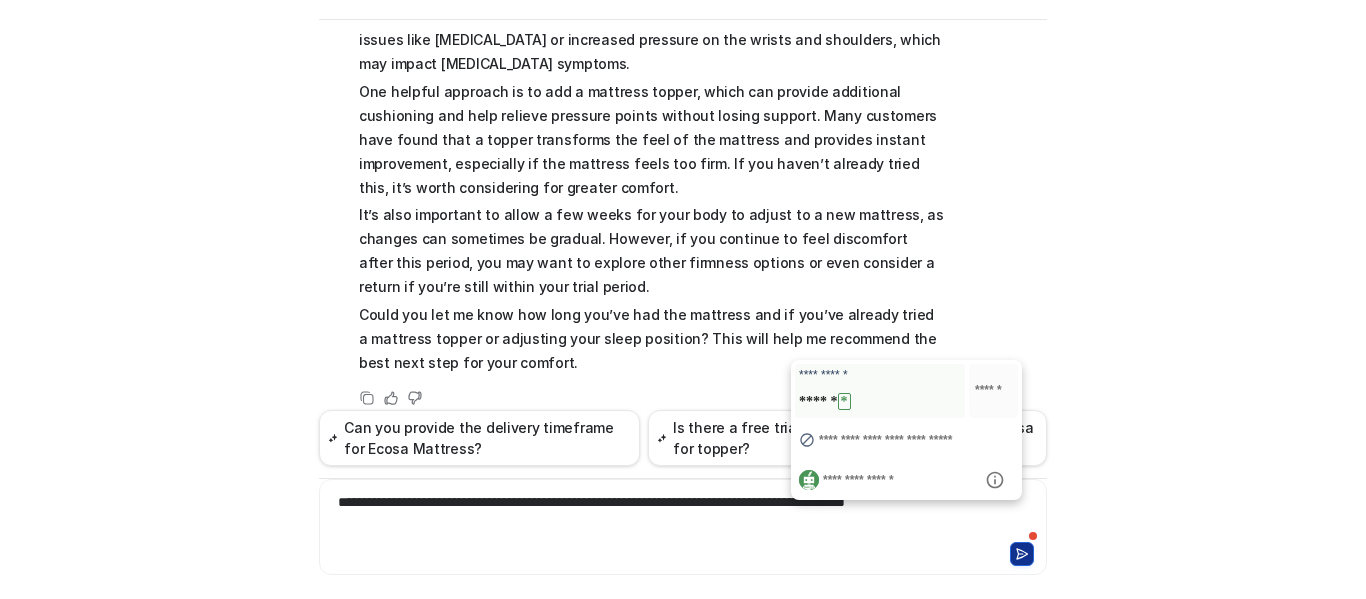 click on "******" 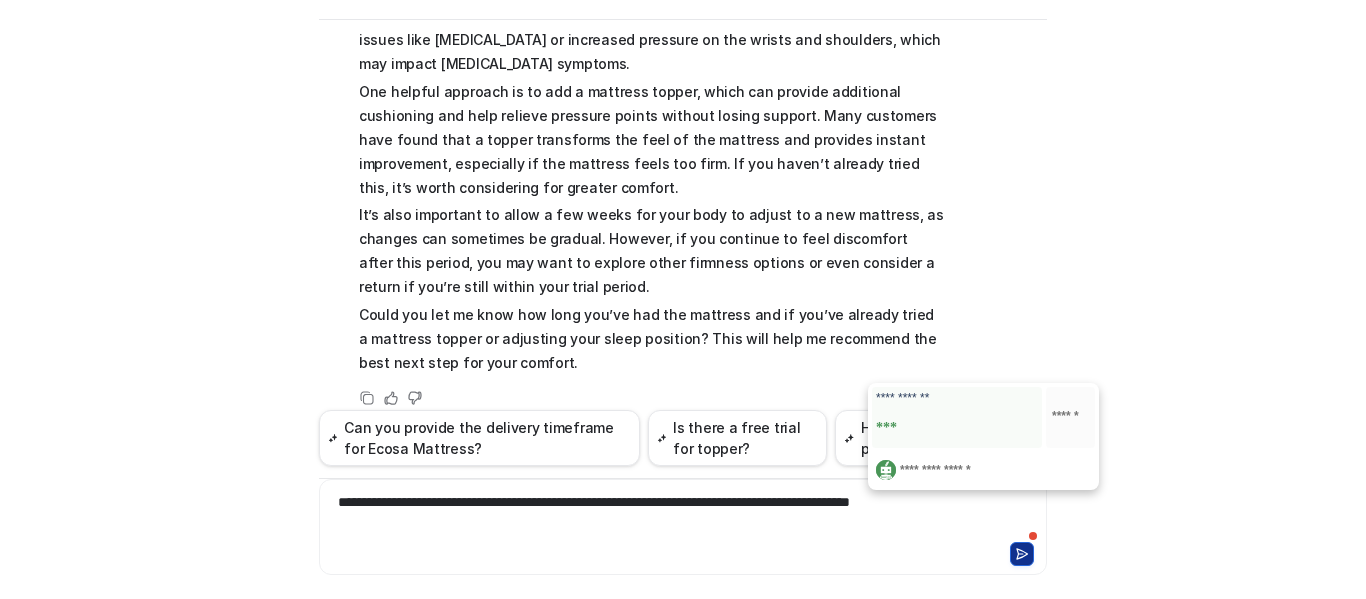 click on "***" 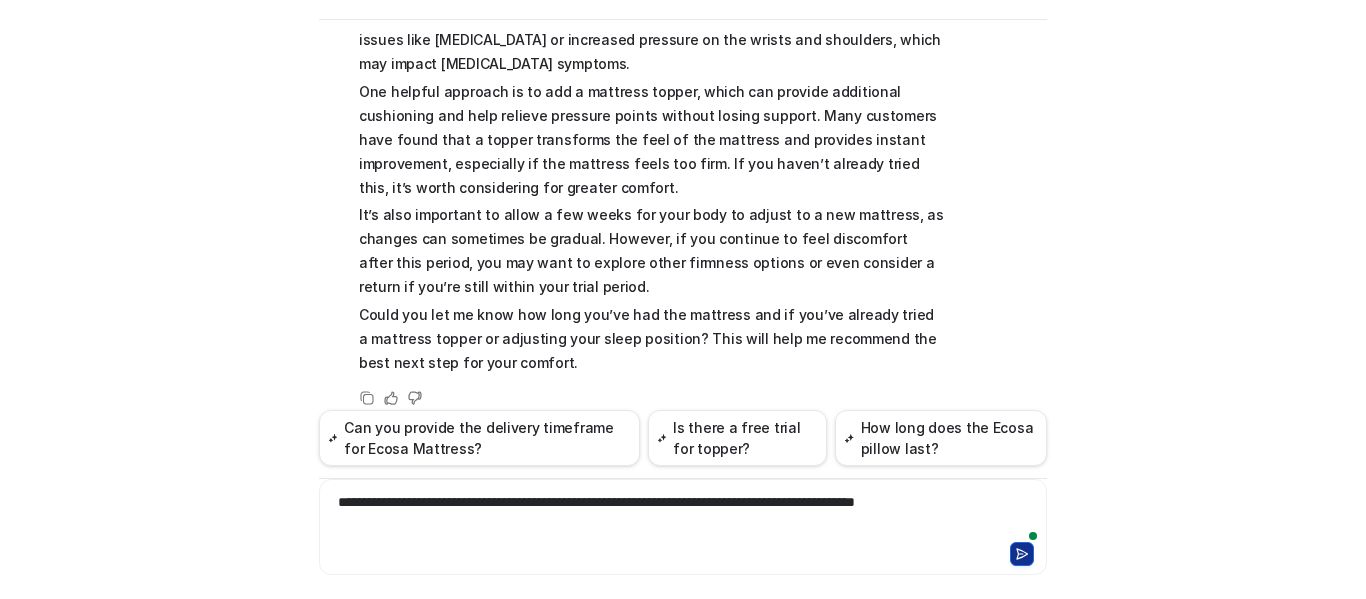 click on "**********" at bounding box center (683, 515) 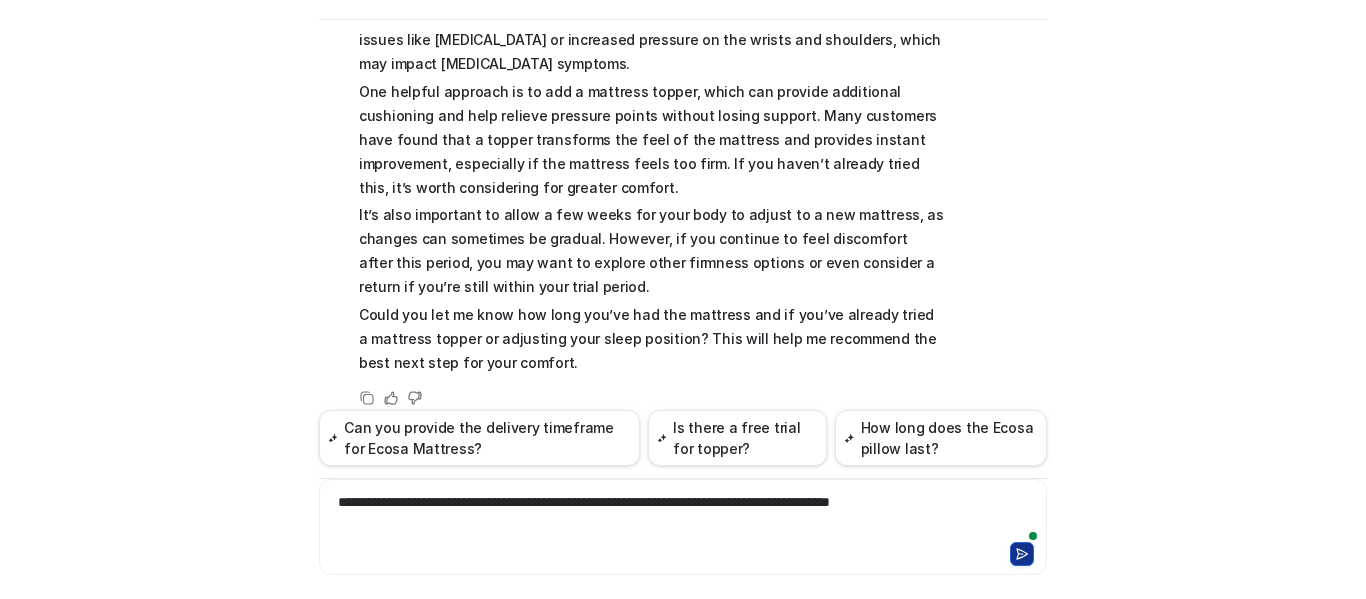 click on "**********" at bounding box center (683, 515) 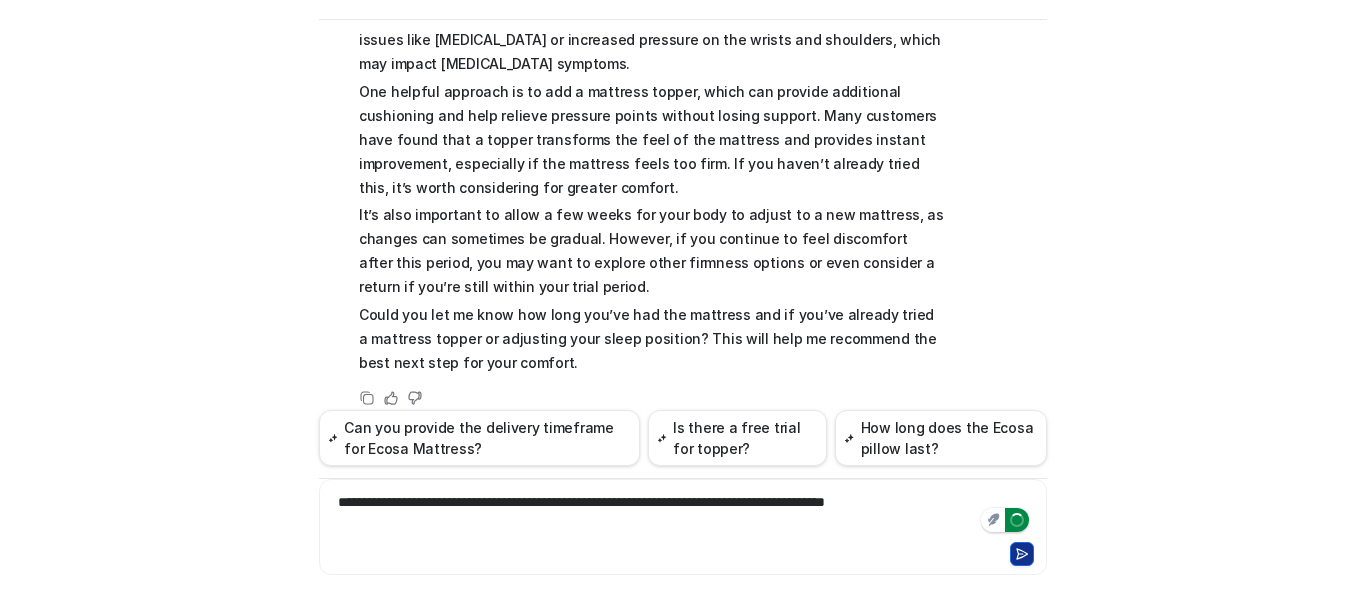 click on "**********" at bounding box center (683, 515) 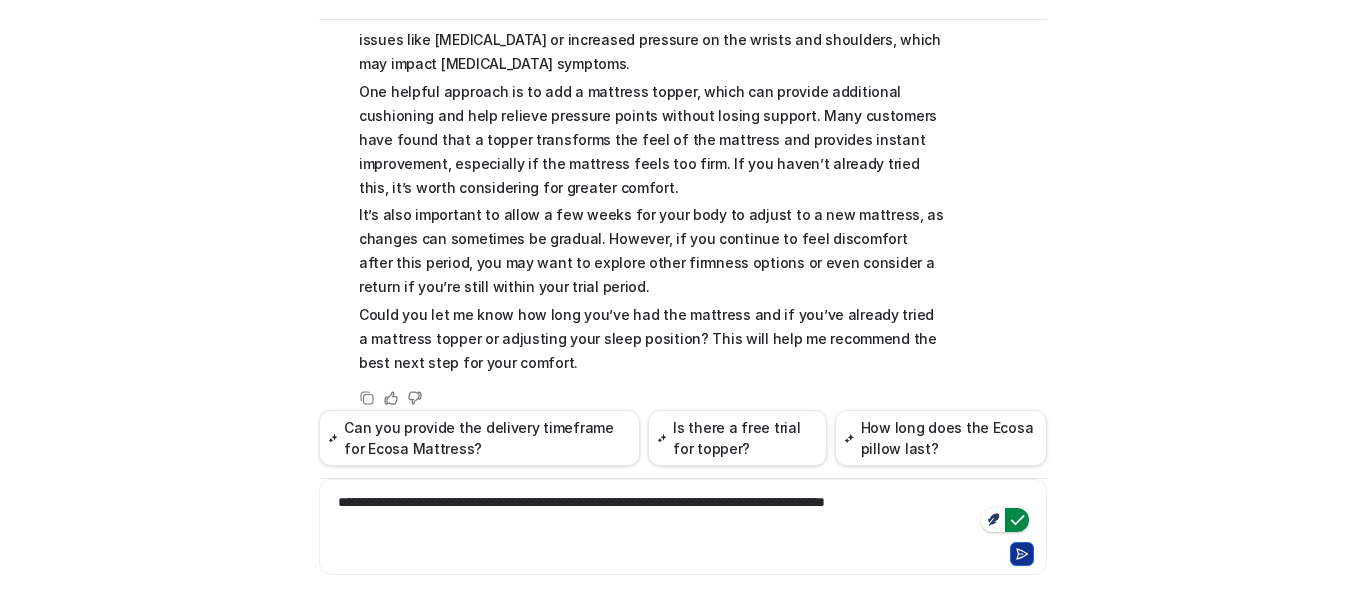 click on "**********" at bounding box center (683, 515) 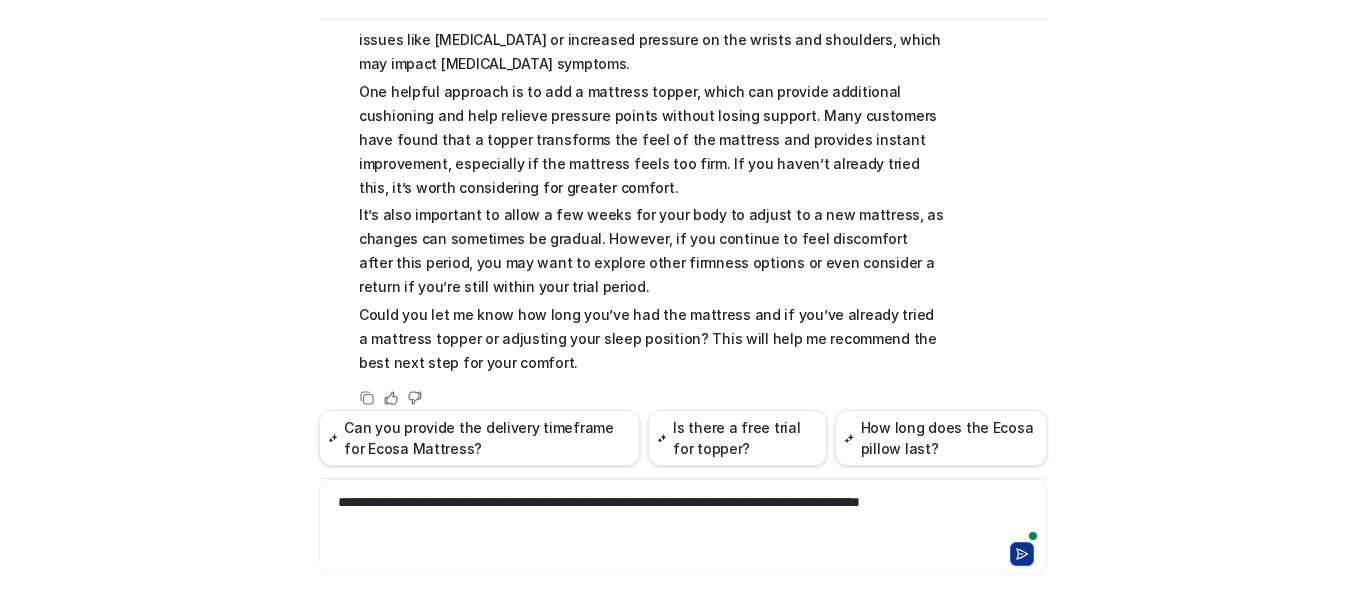 click on "**********" at bounding box center (683, 515) 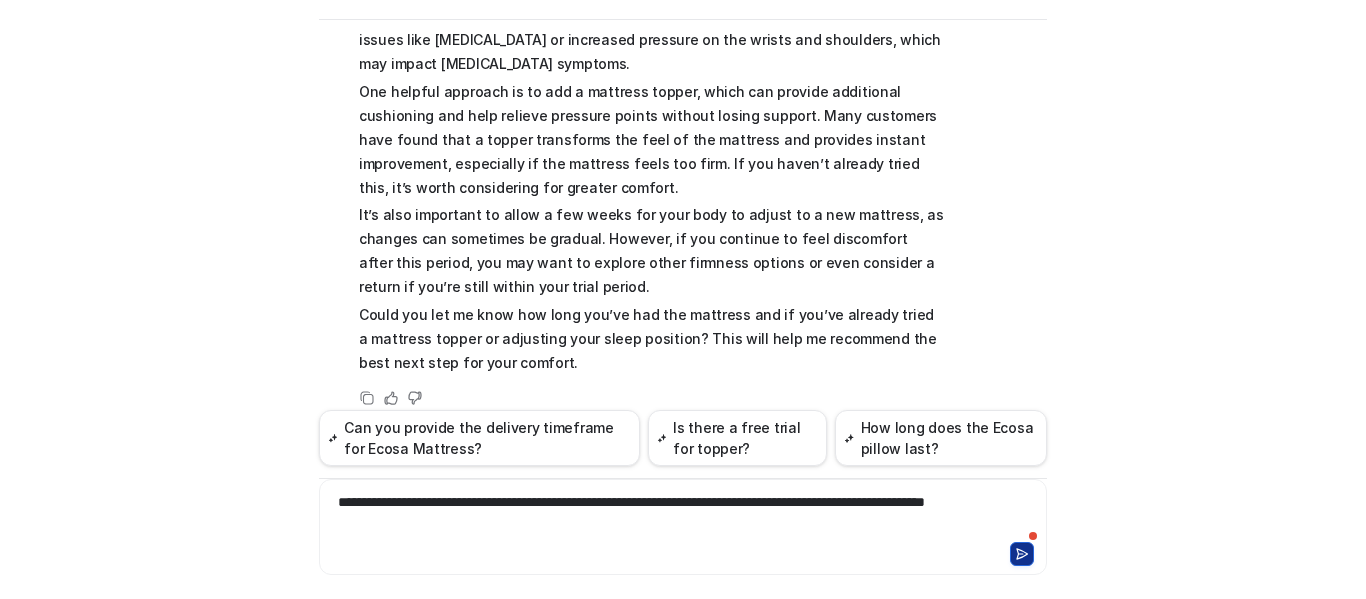 click on "**********" at bounding box center (683, 515) 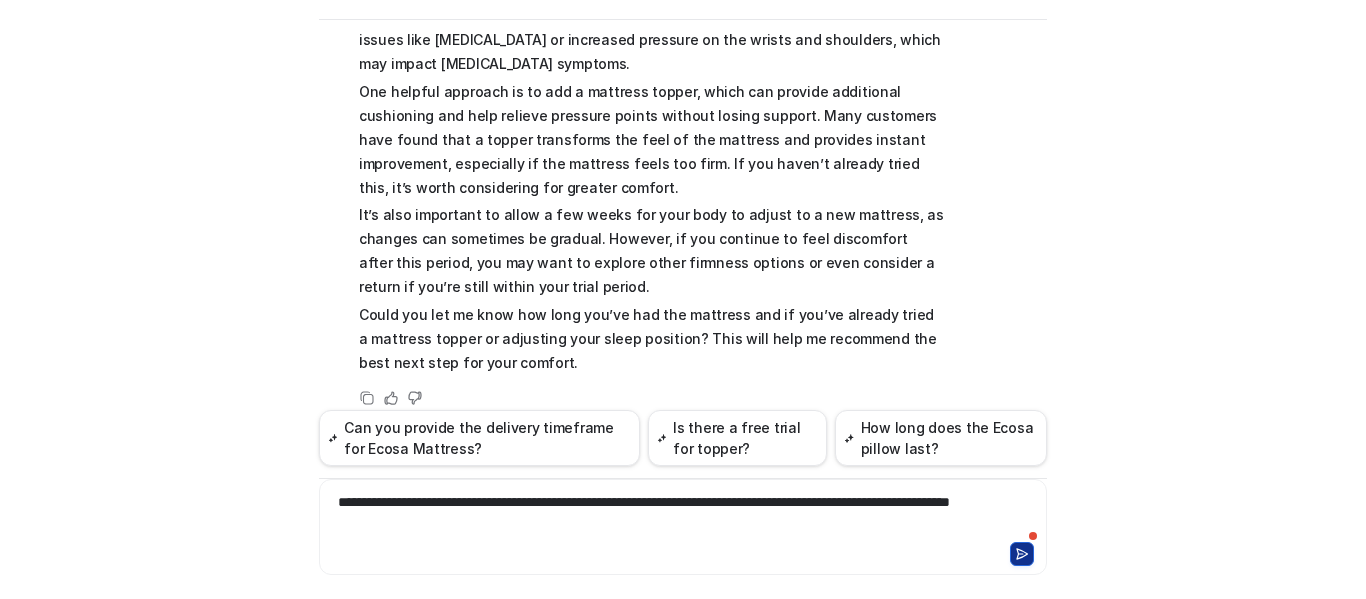 click 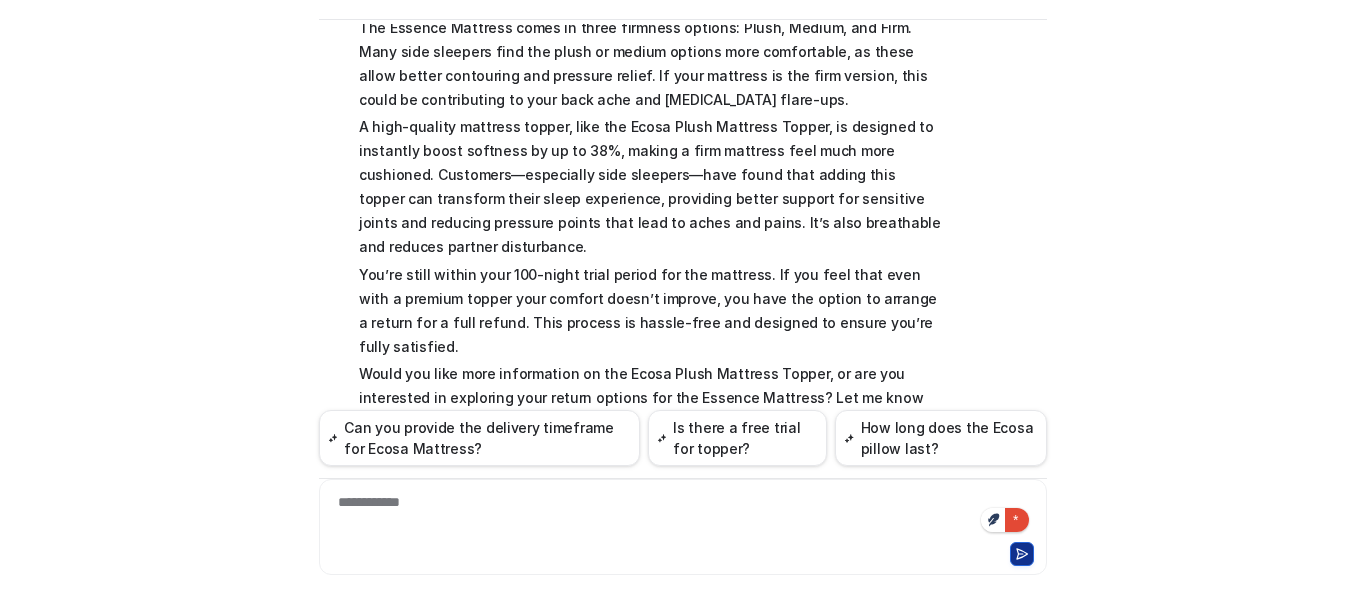 scroll, scrollTop: 956, scrollLeft: 0, axis: vertical 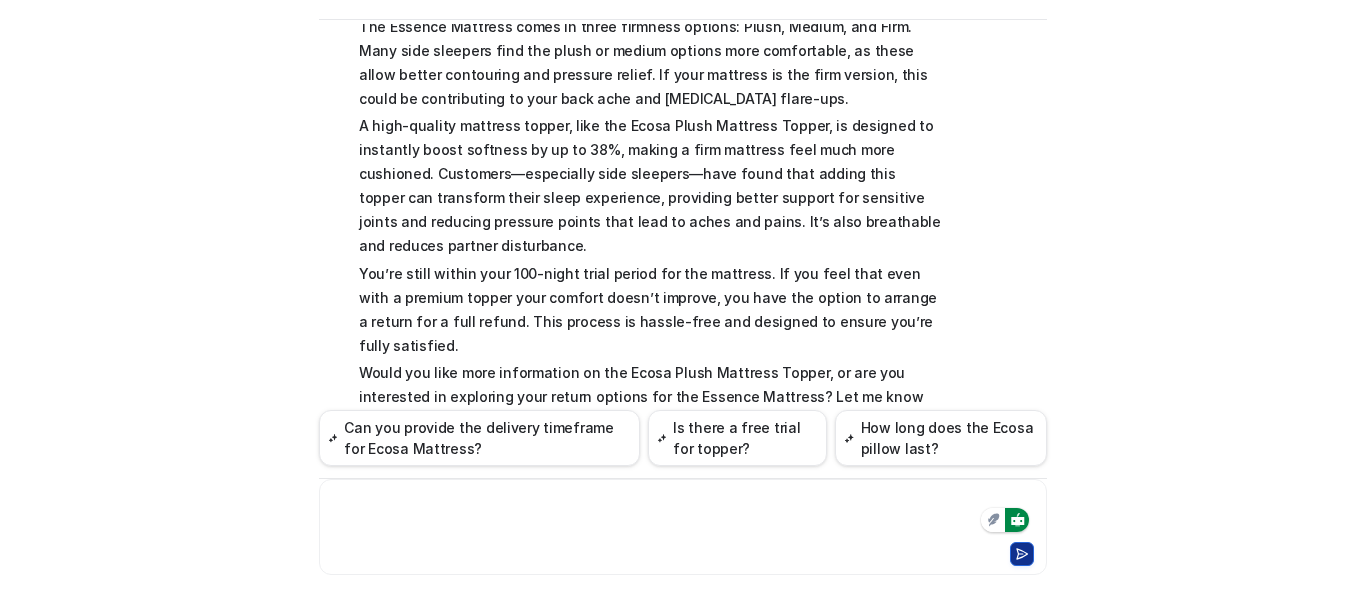 click at bounding box center [683, 515] 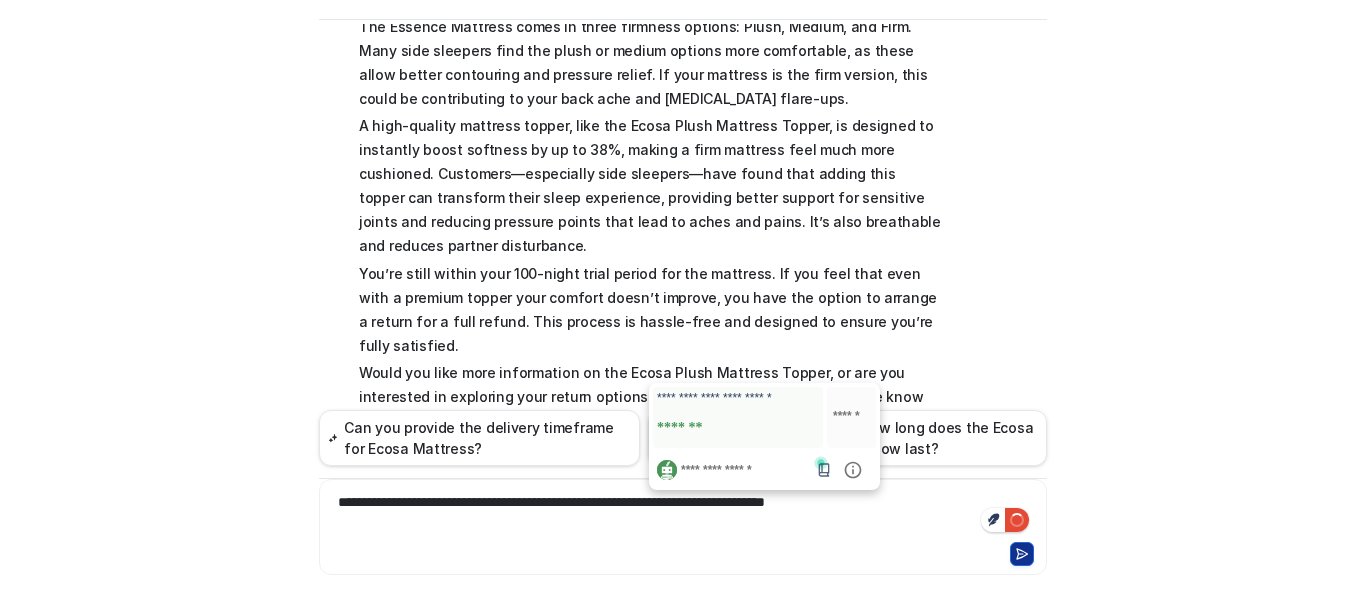 click on "*******" 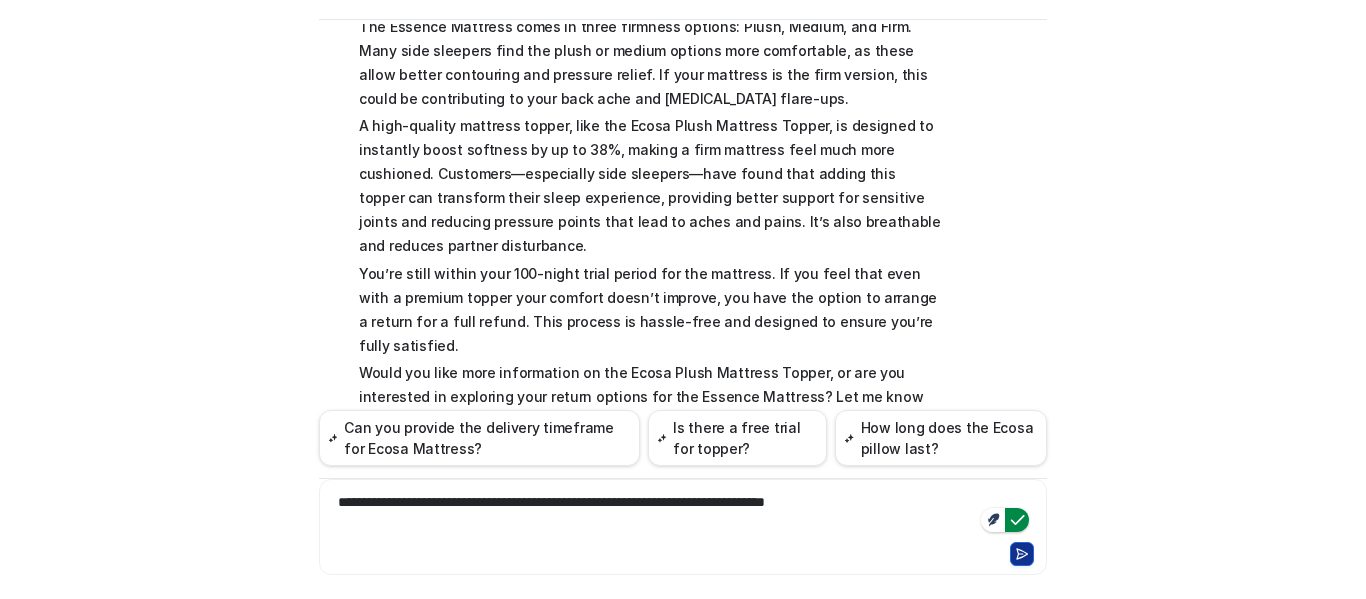 click 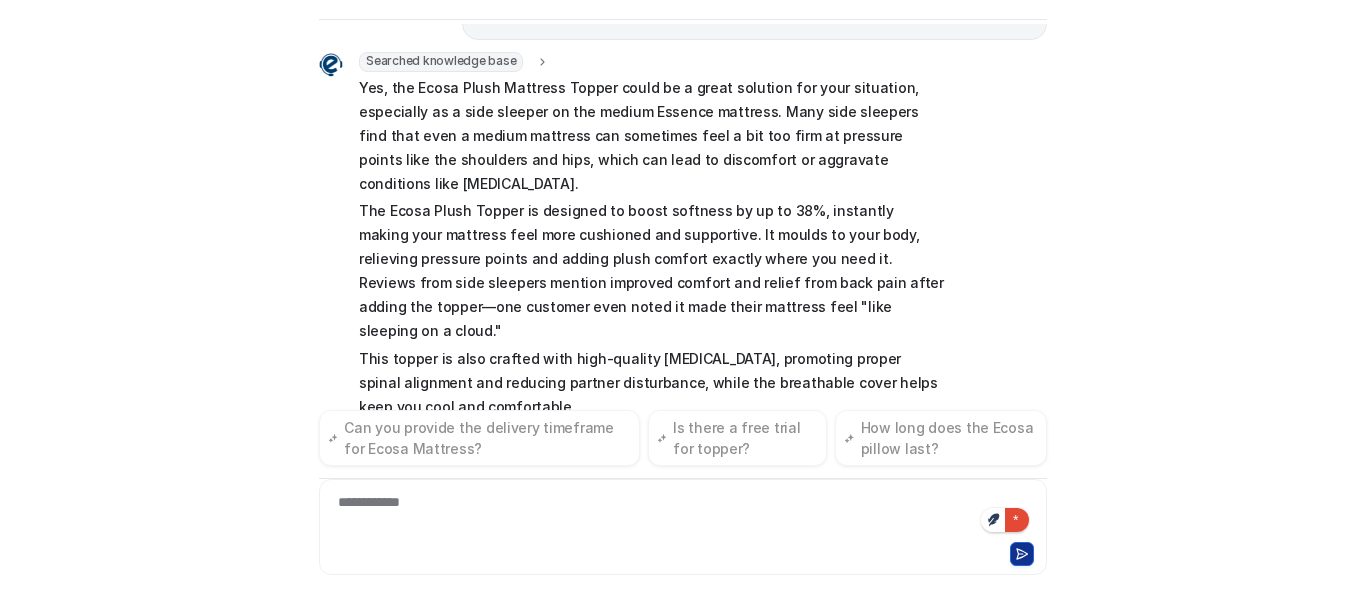 scroll, scrollTop: 1545, scrollLeft: 0, axis: vertical 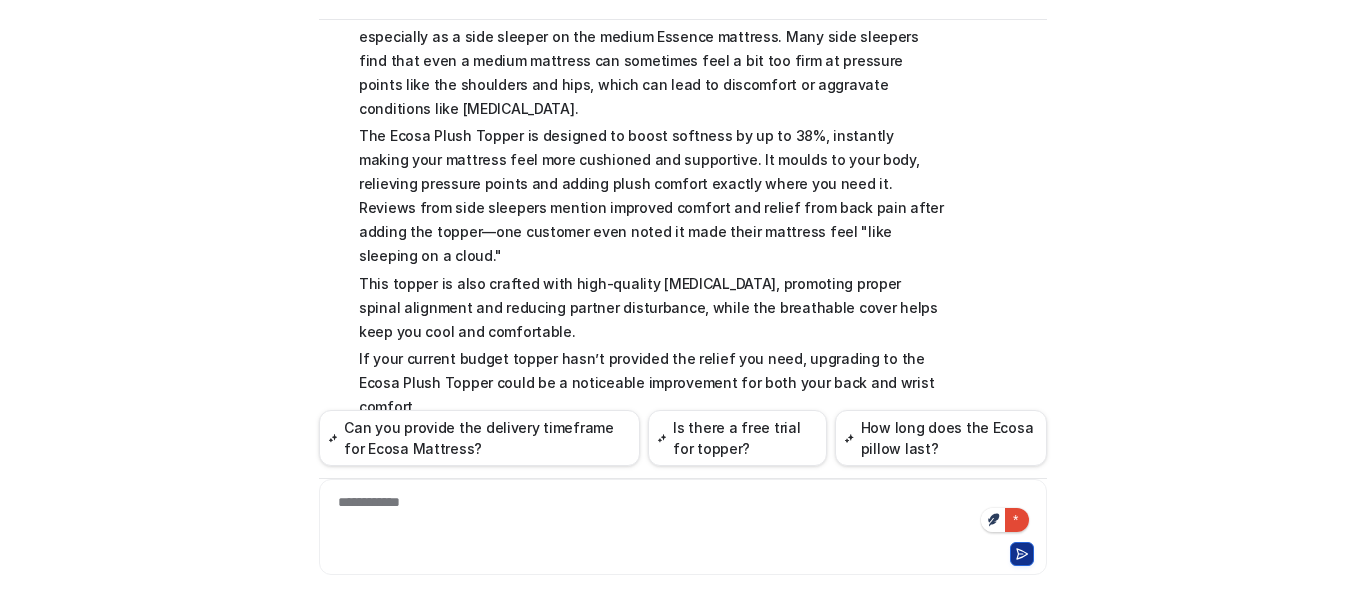 click on "**********" at bounding box center [683, 515] 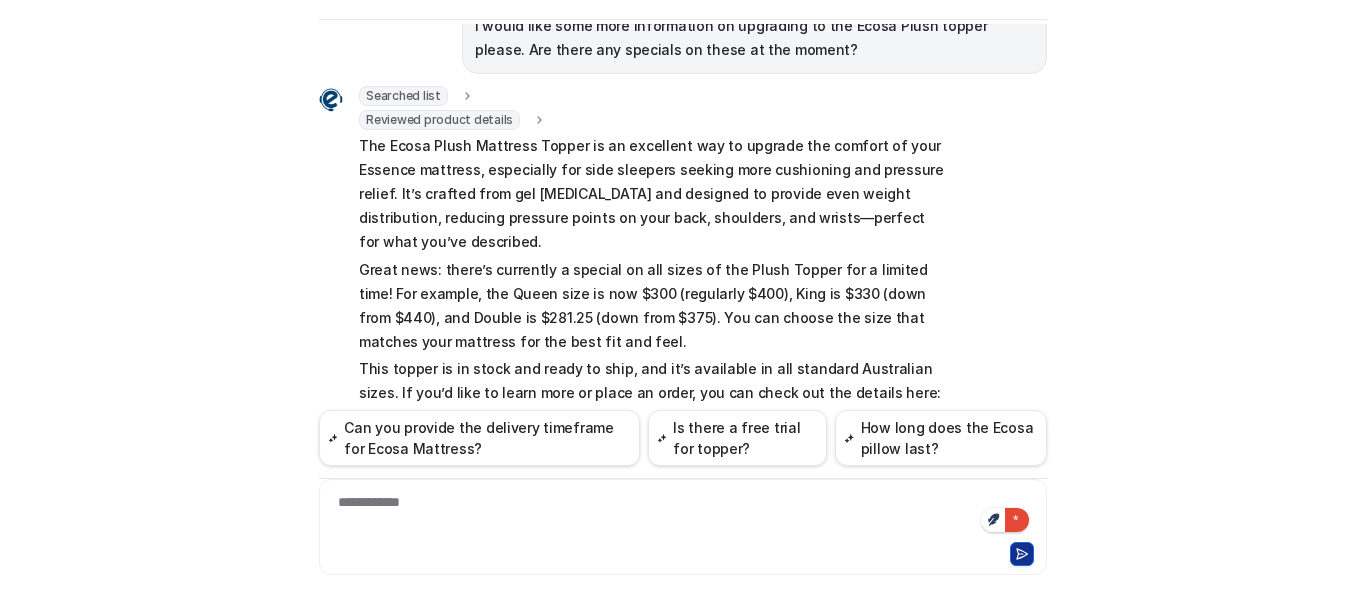 scroll, scrollTop: 2096, scrollLeft: 0, axis: vertical 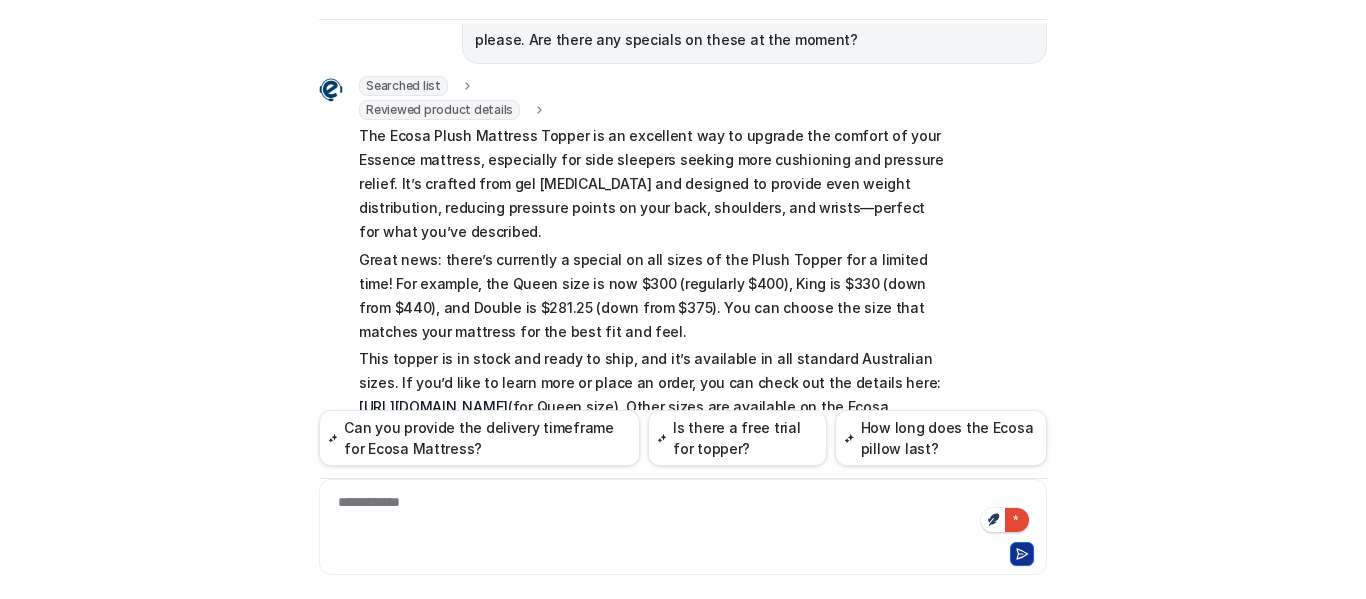 click on "[URL][DOMAIN_NAME]" at bounding box center (433, 406) 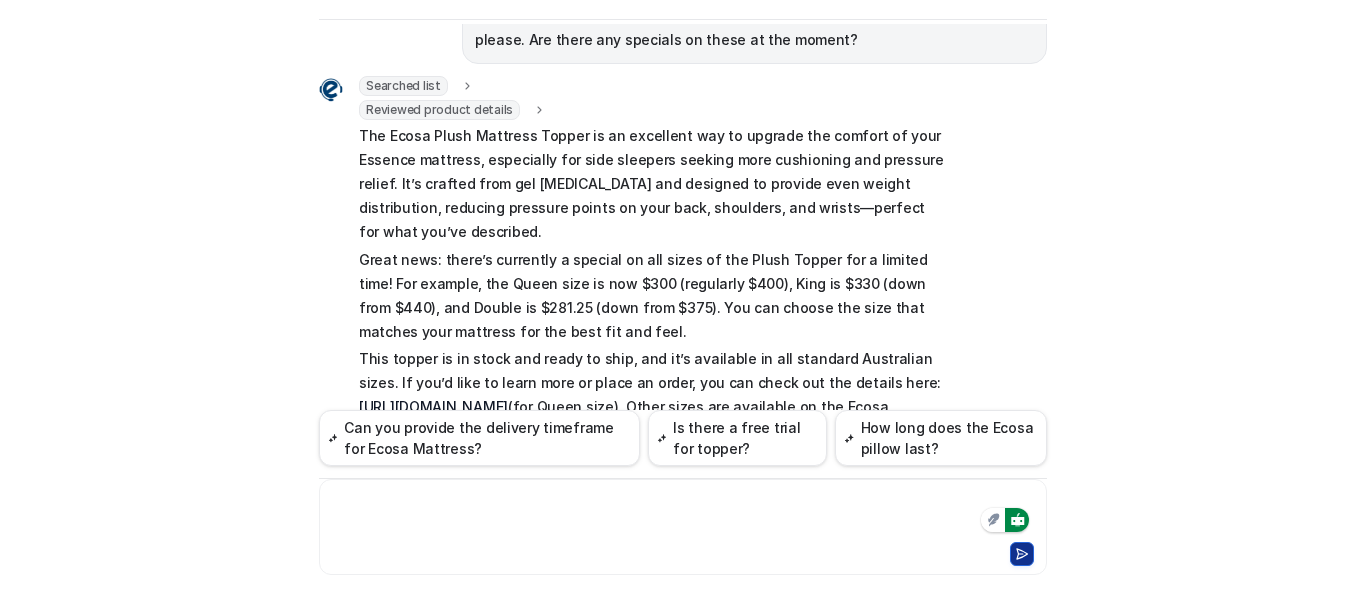 click at bounding box center (683, 515) 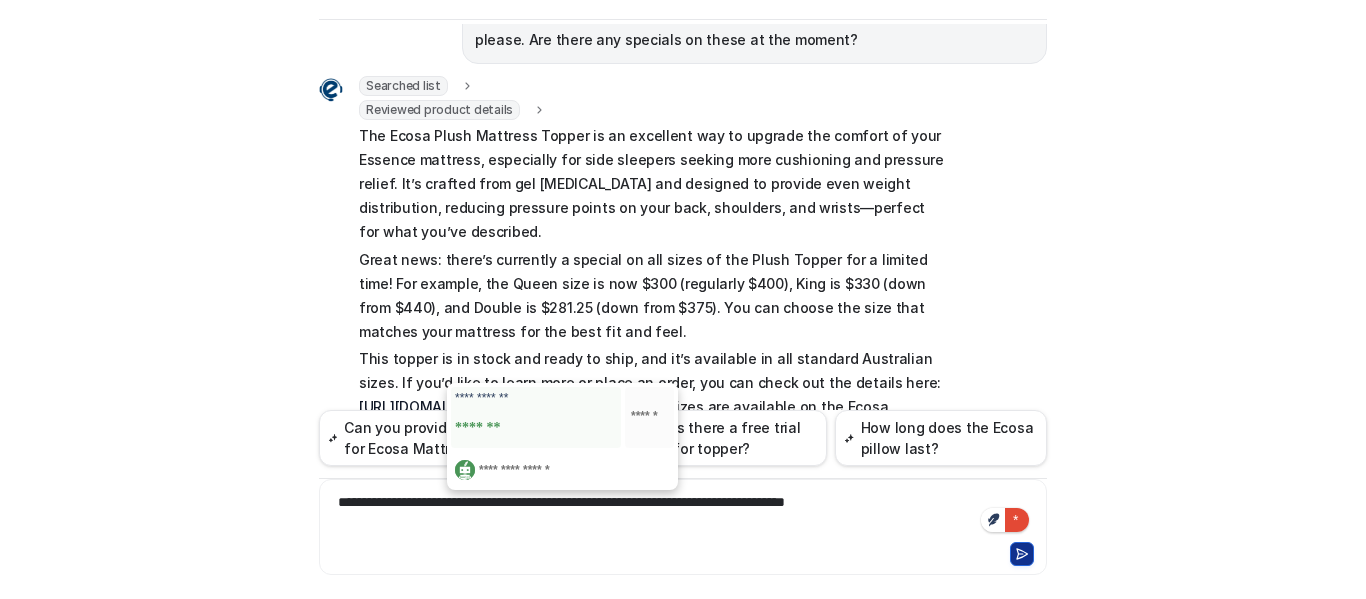 click on "*******" 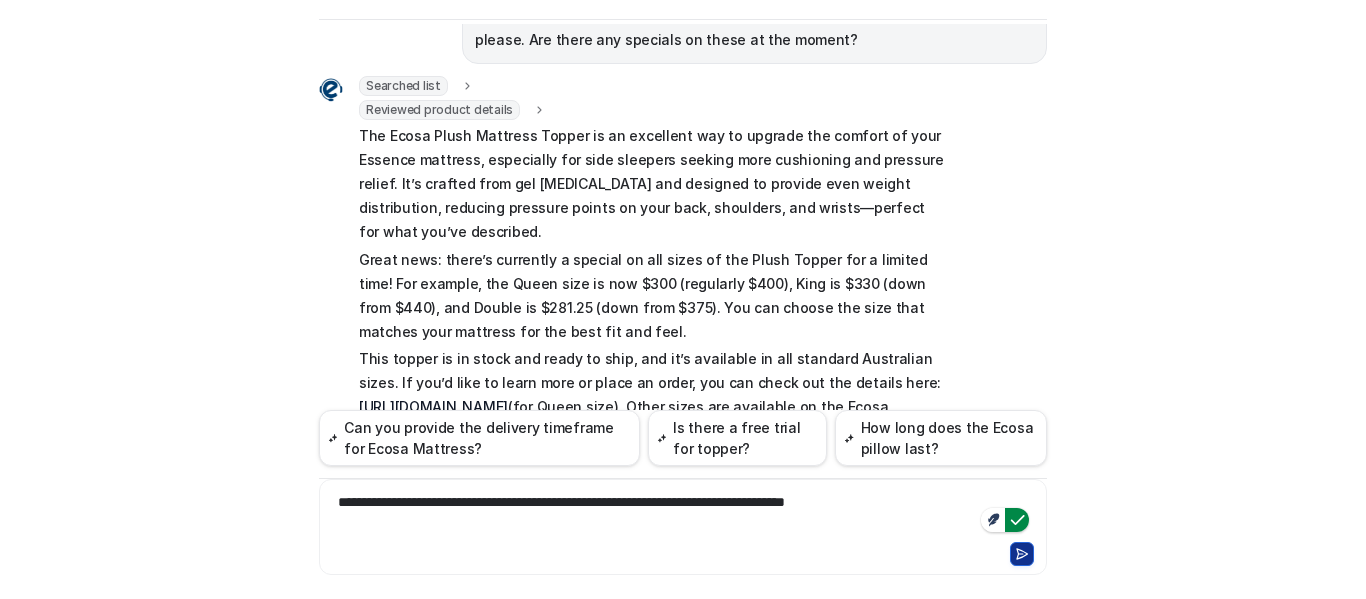 click 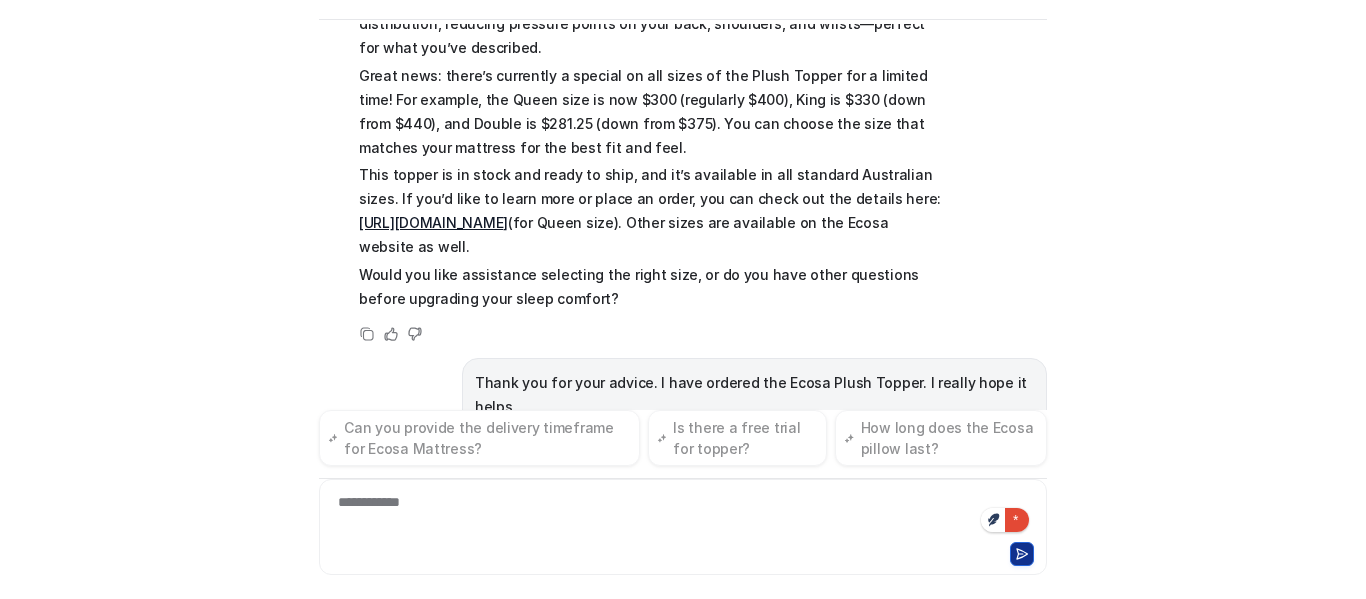 scroll, scrollTop: 2328, scrollLeft: 0, axis: vertical 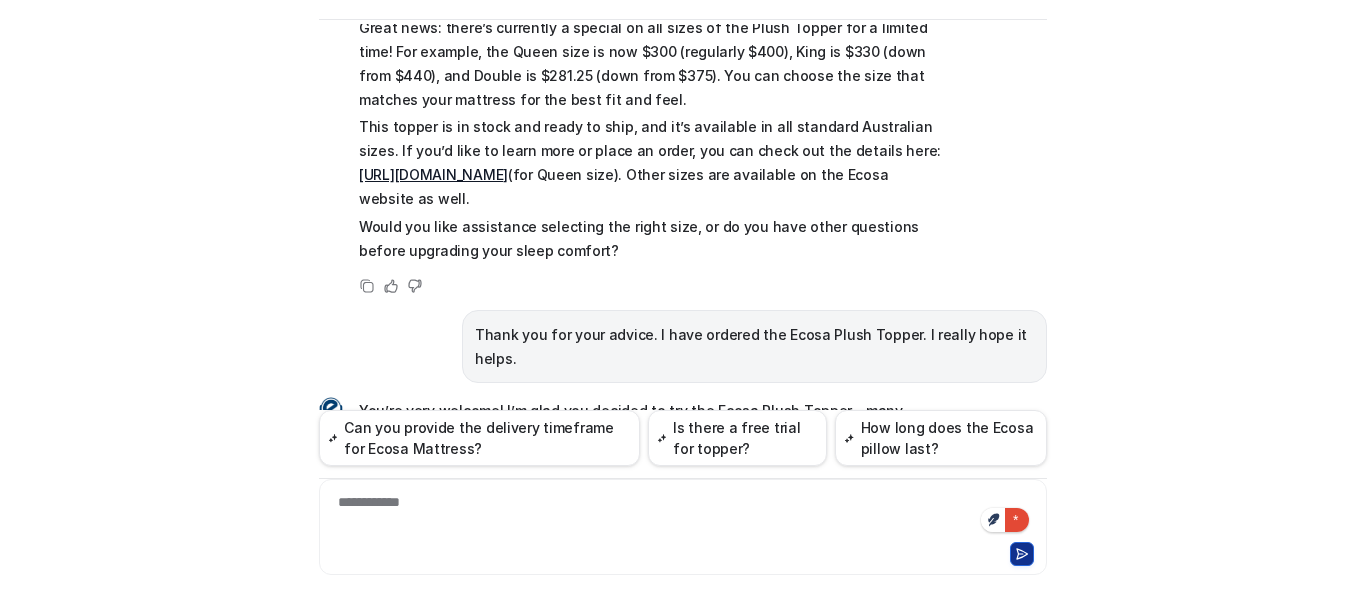 click 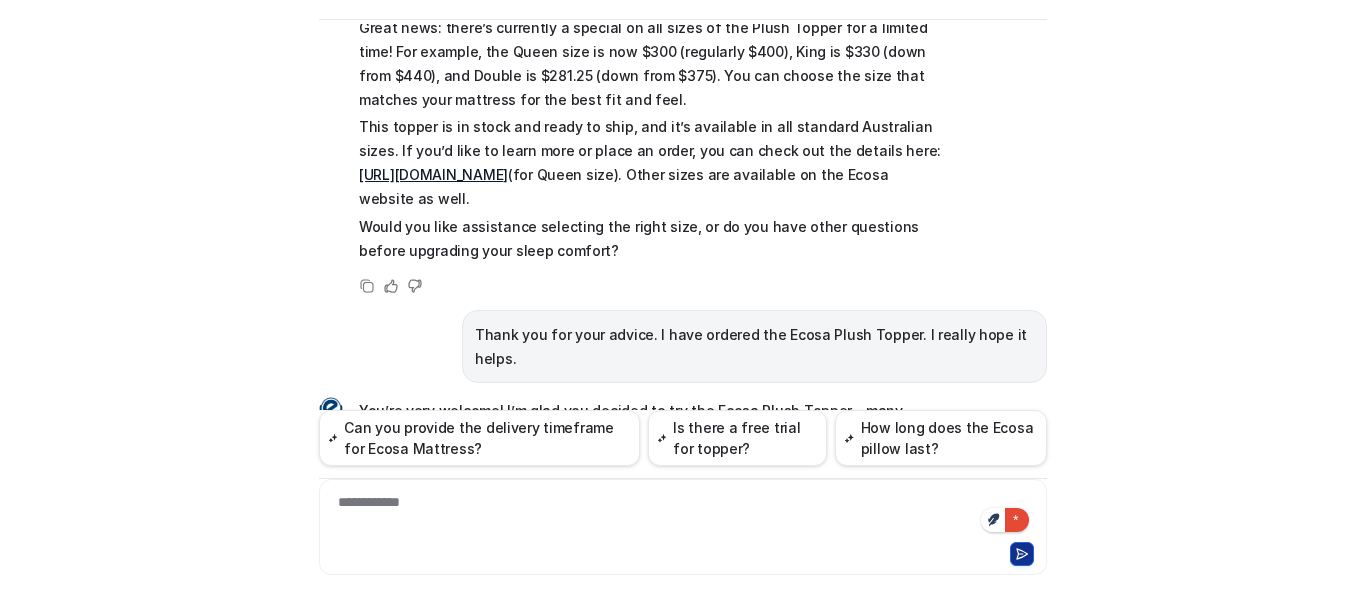 scroll, scrollTop: 0, scrollLeft: 0, axis: both 